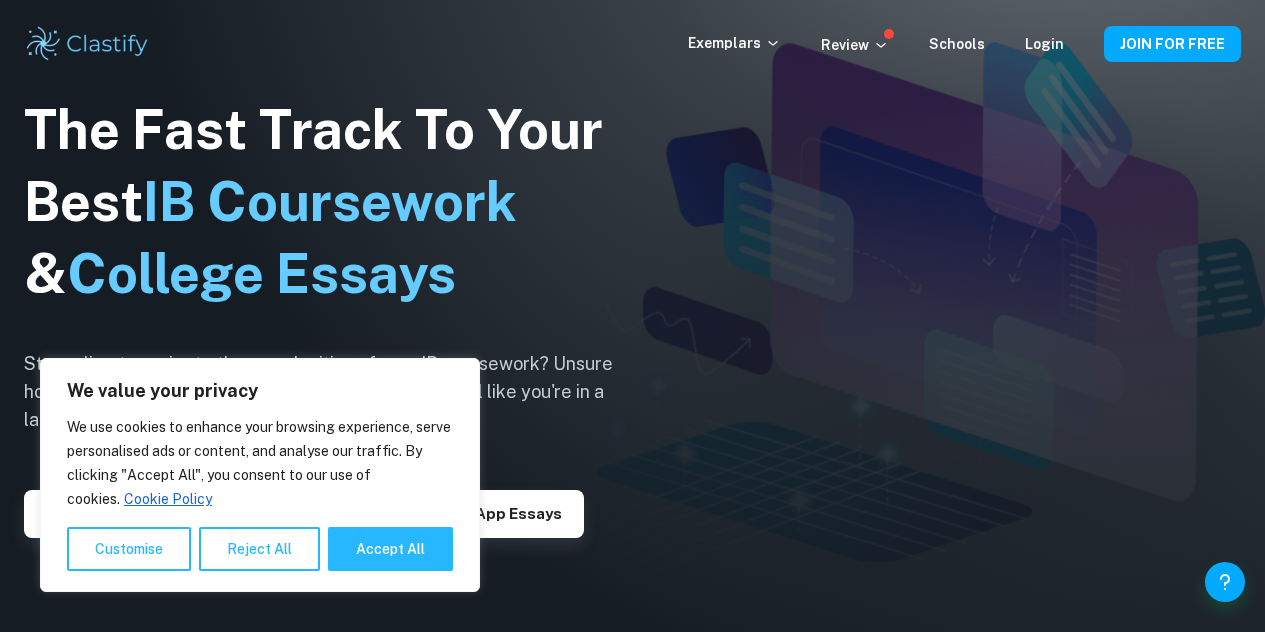 scroll, scrollTop: 0, scrollLeft: 0, axis: both 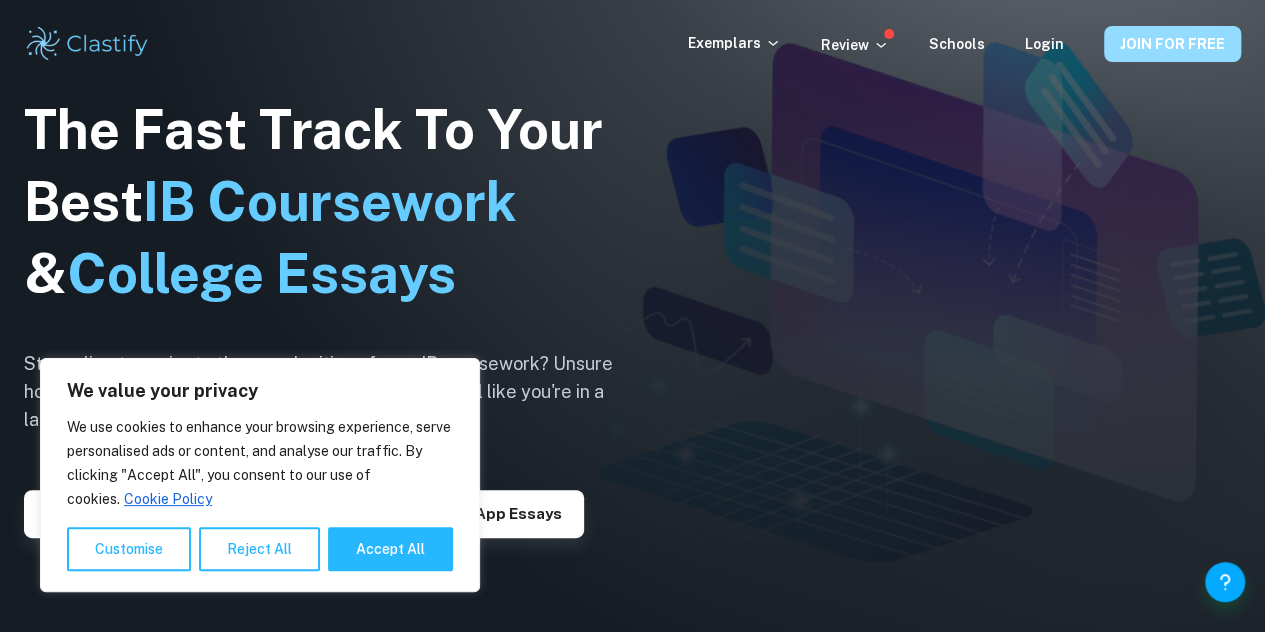 click on "JOIN FOR FREE" at bounding box center (1172, 44) 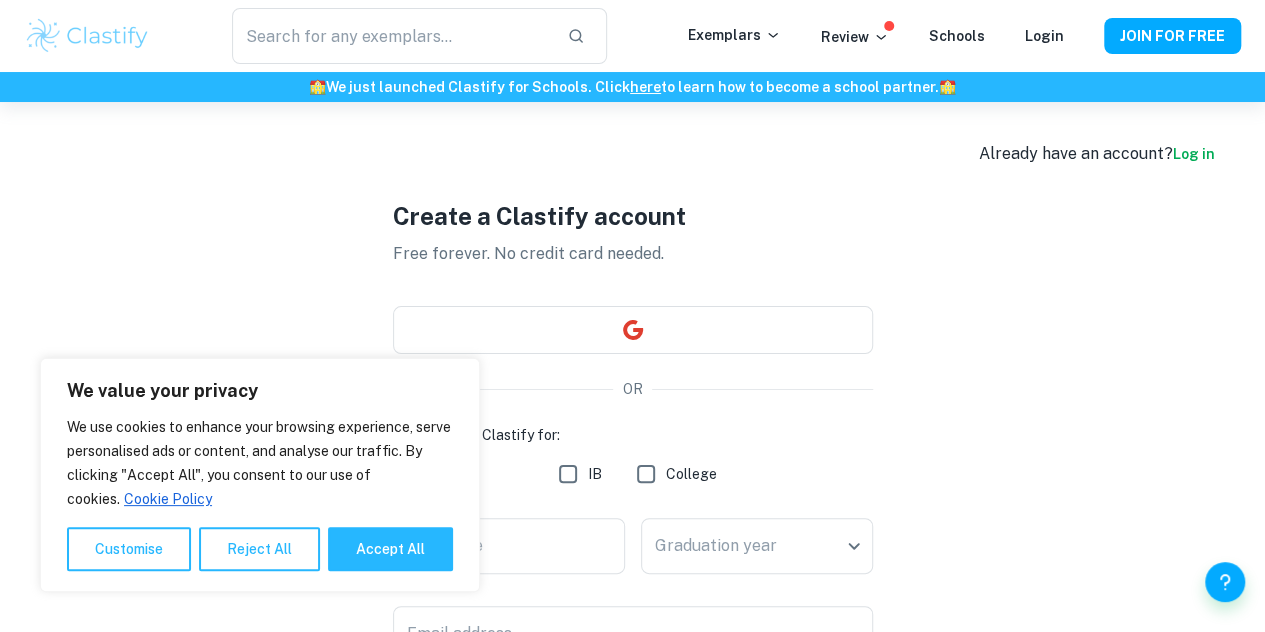 scroll, scrollTop: 146, scrollLeft: 0, axis: vertical 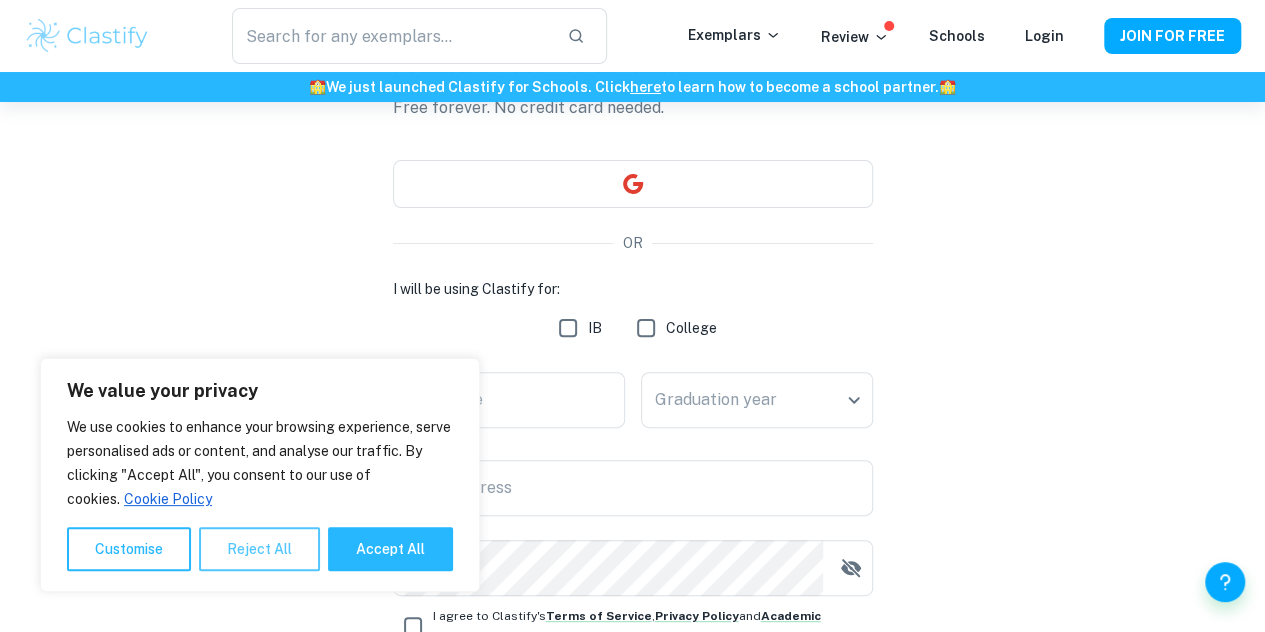 click on "Reject All" at bounding box center [259, 549] 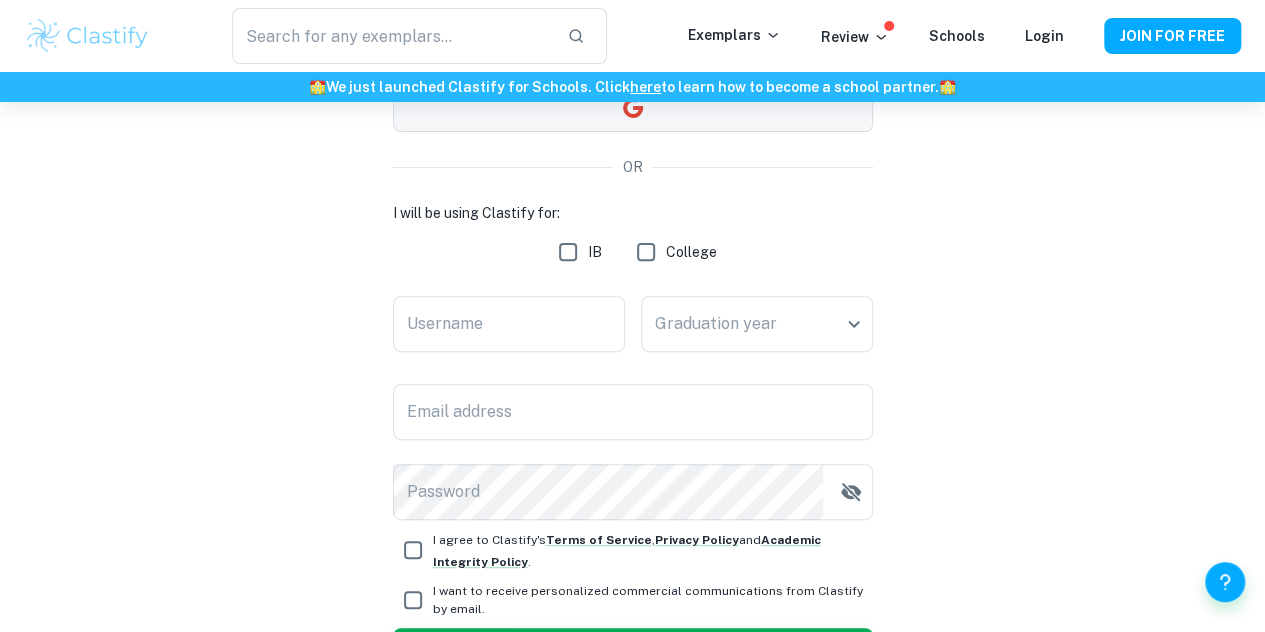 scroll, scrollTop: 225, scrollLeft: 0, axis: vertical 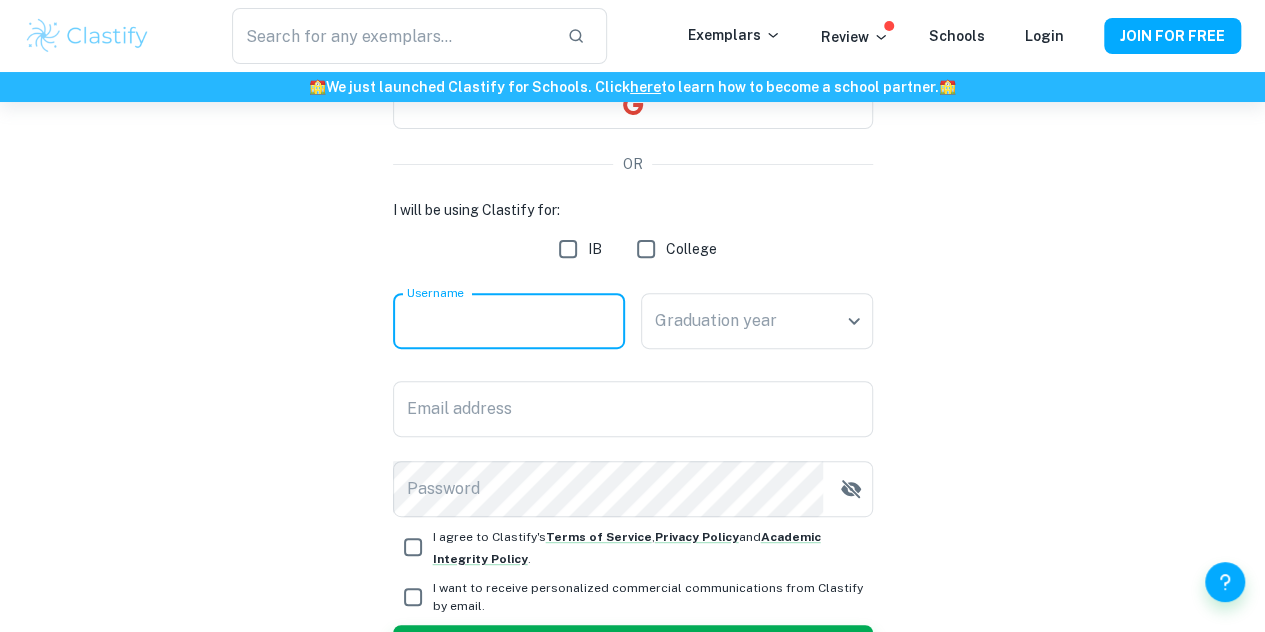 click on "Username" at bounding box center (509, 321) 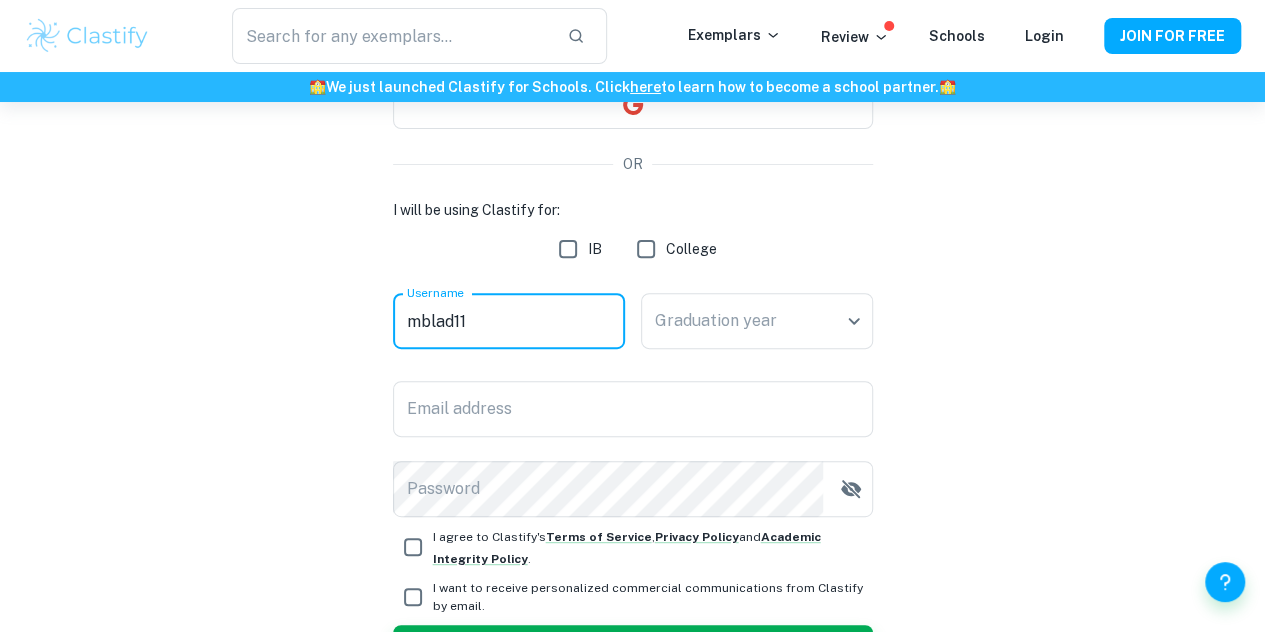 type on "mblad11" 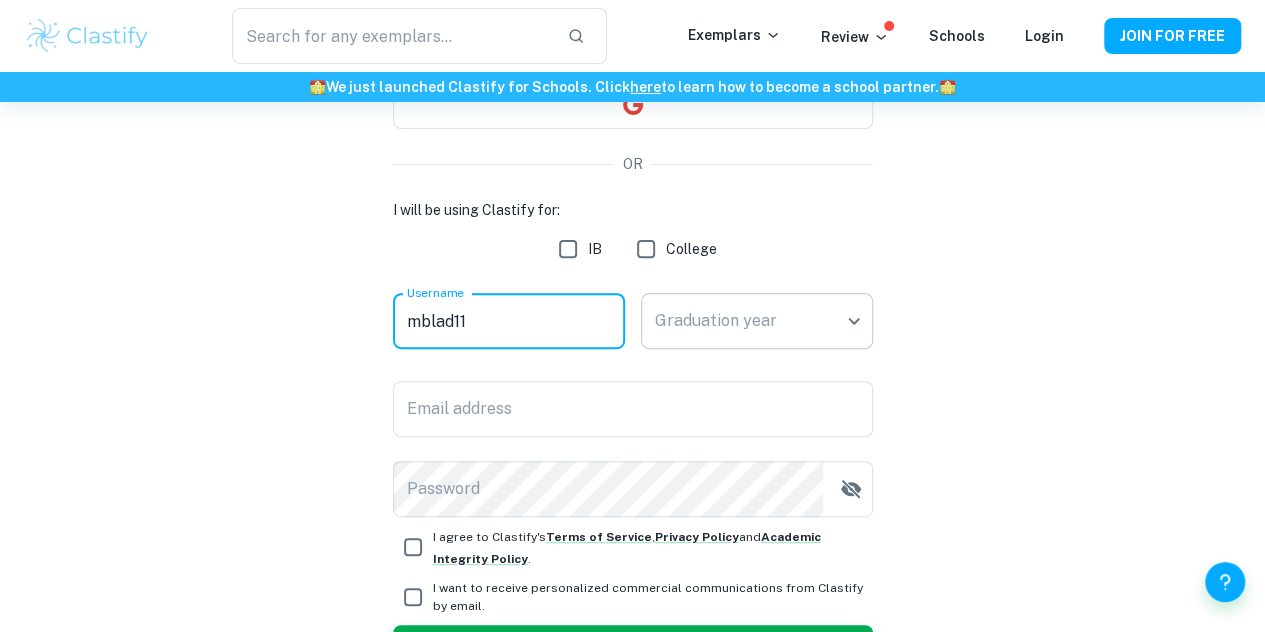 click on "We value your privacy We use cookies to enhance your browsing experience, serve personalised ads or content, and analyse our traffic. By clicking "Accept All", you consent to our use of cookies.   Cookie Policy Customise   Reject All   Accept All   Customise Consent Preferences   We use cookies to help you navigate efficiently and perform certain functions. You will find detailed information about all cookies under each consent category below. The cookies that are categorised as "Necessary" are stored on your browser as they are essential for enabling the basic functionalities of the site. ...  Show more For more information on how Google's third-party cookies operate and handle your data, see:   Google Privacy Policy Necessary Always Active Necessary cookies are required to enable the basic features of this site, such as providing secure log-in or adjusting your consent preferences. These cookies do not store any personally identifiable data. Functional Analytics Performance Advertisement Uncategorised" at bounding box center [632, 193] 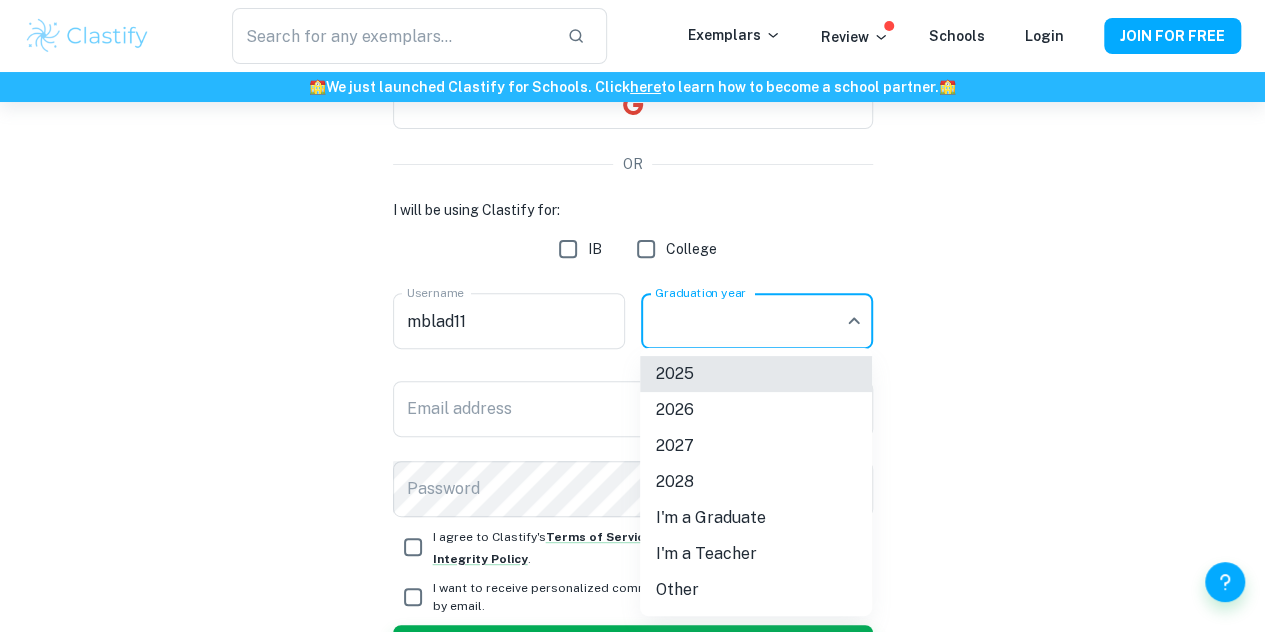 click on "2026" at bounding box center [756, 410] 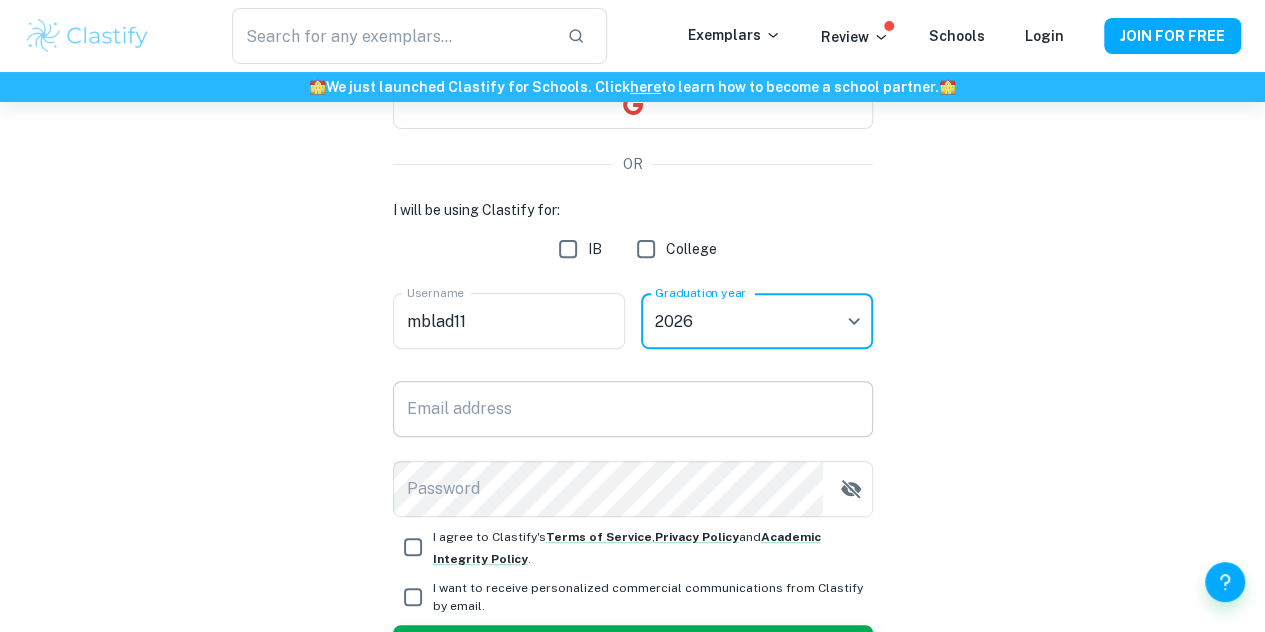 click on "Email address" at bounding box center [633, 409] 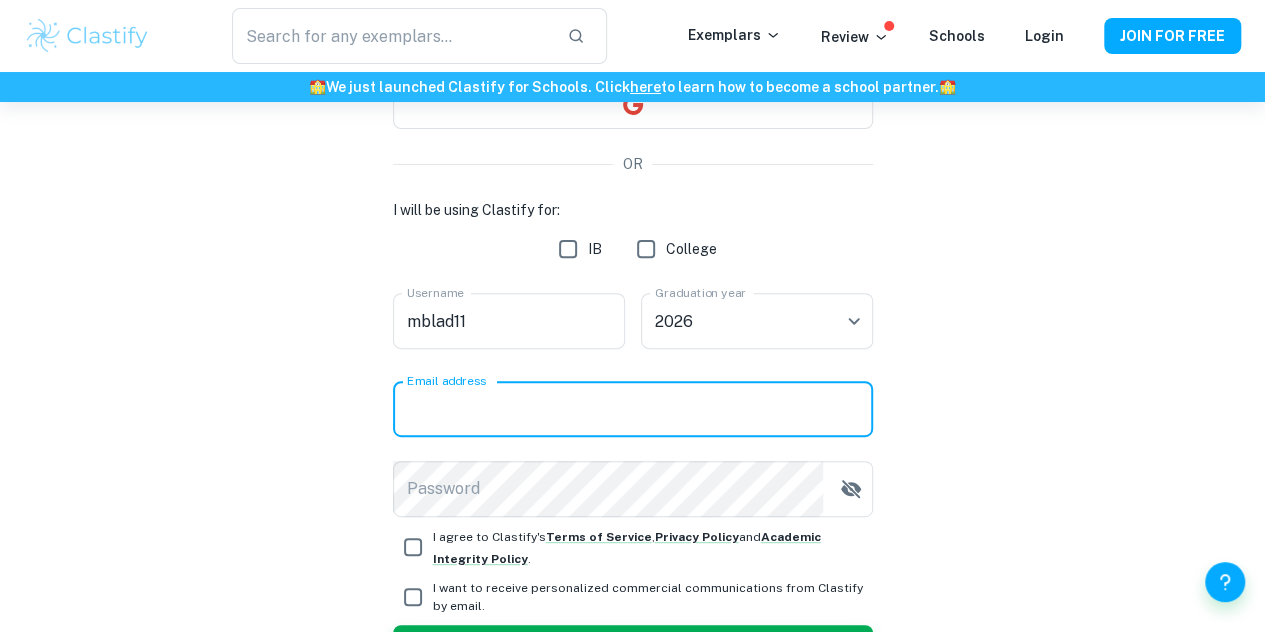 type on "mblad11@[EXAMPLE.COM]" 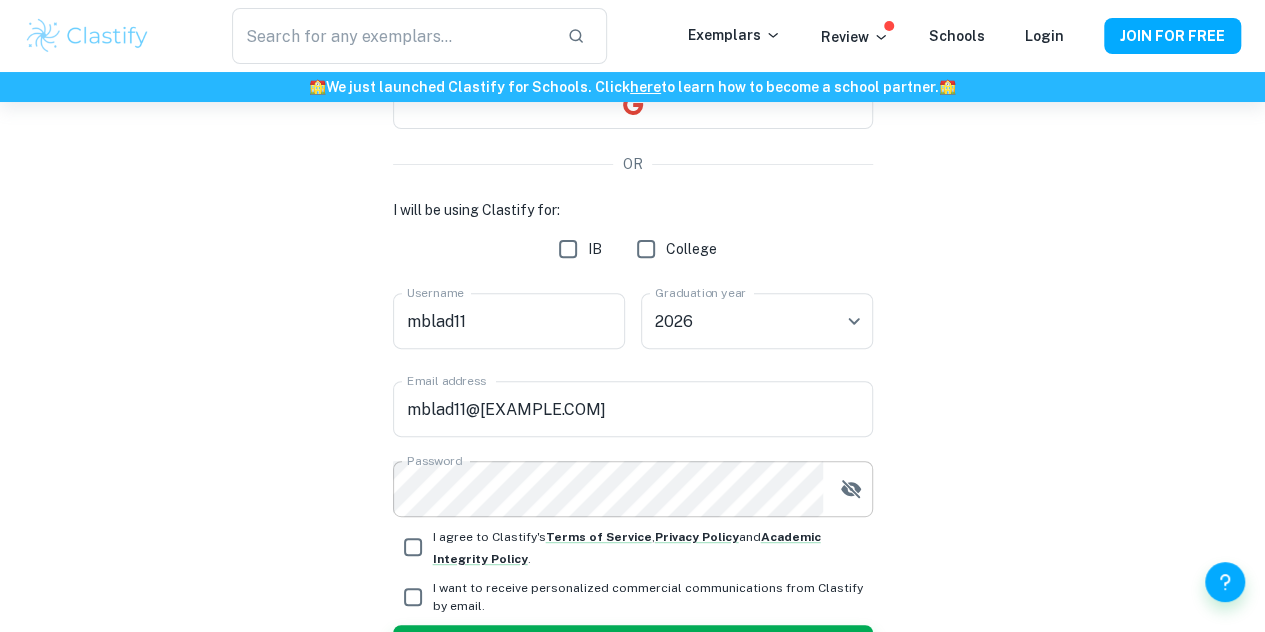 click 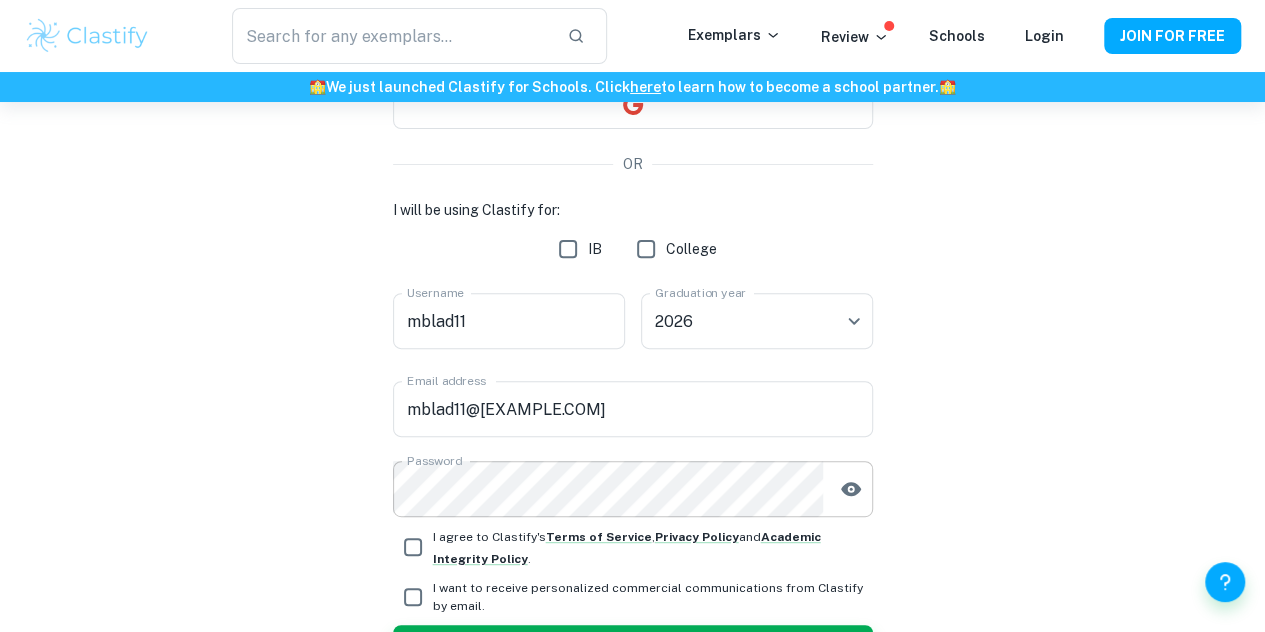 click 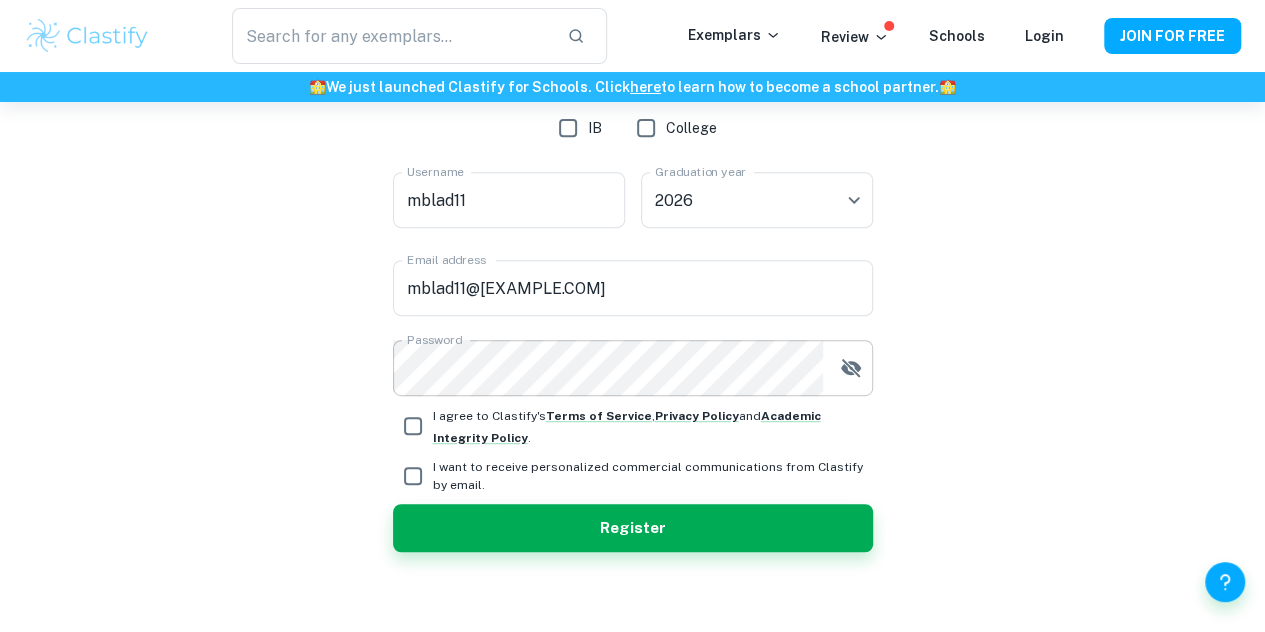scroll, scrollTop: 362, scrollLeft: 0, axis: vertical 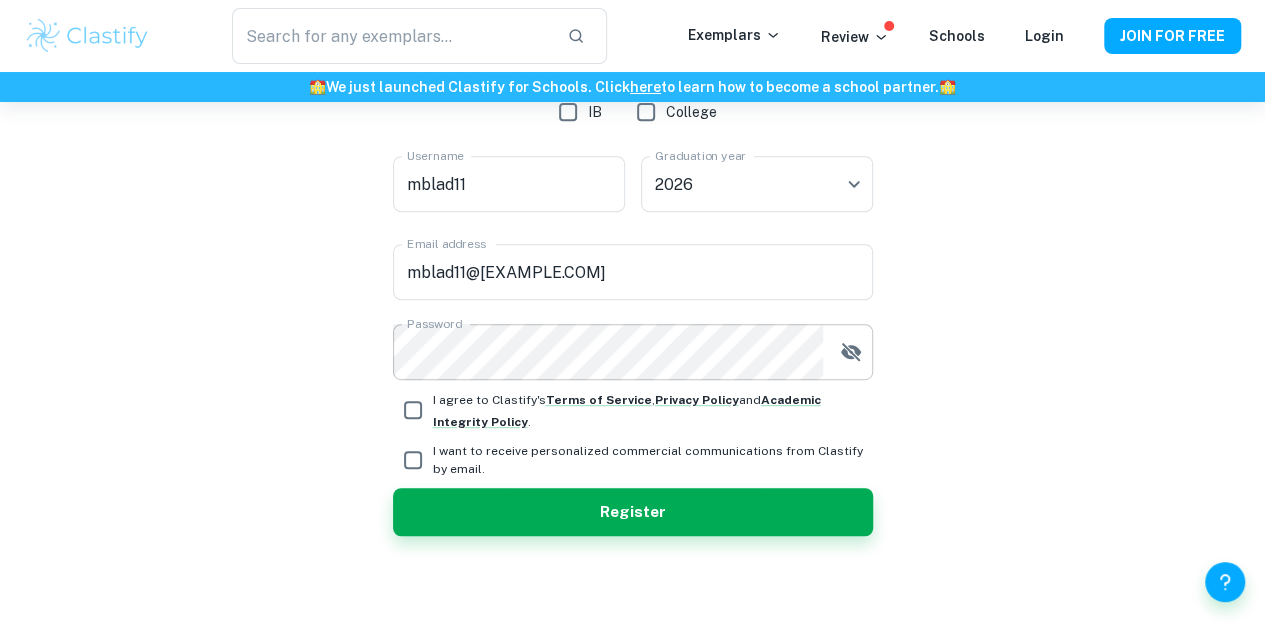 click on "I agree to Clastify's  Terms of Service ,  Privacy Policy  and  Academic Integrity Policy ." at bounding box center [413, 410] 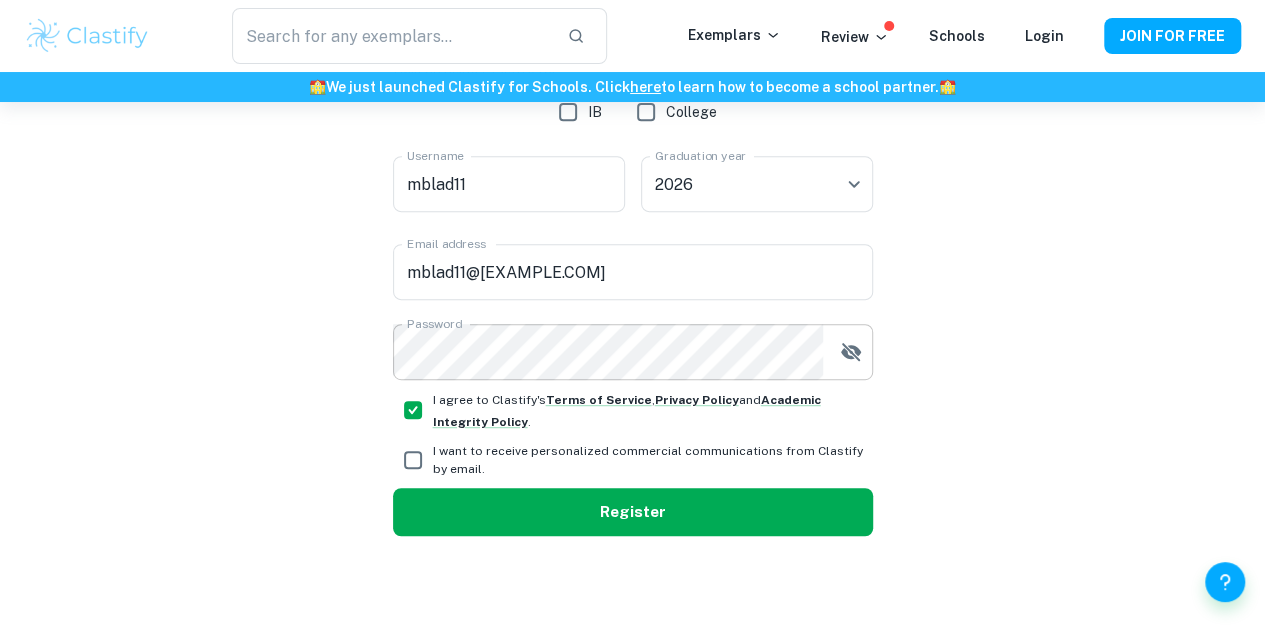 click on "Register" at bounding box center (633, 512) 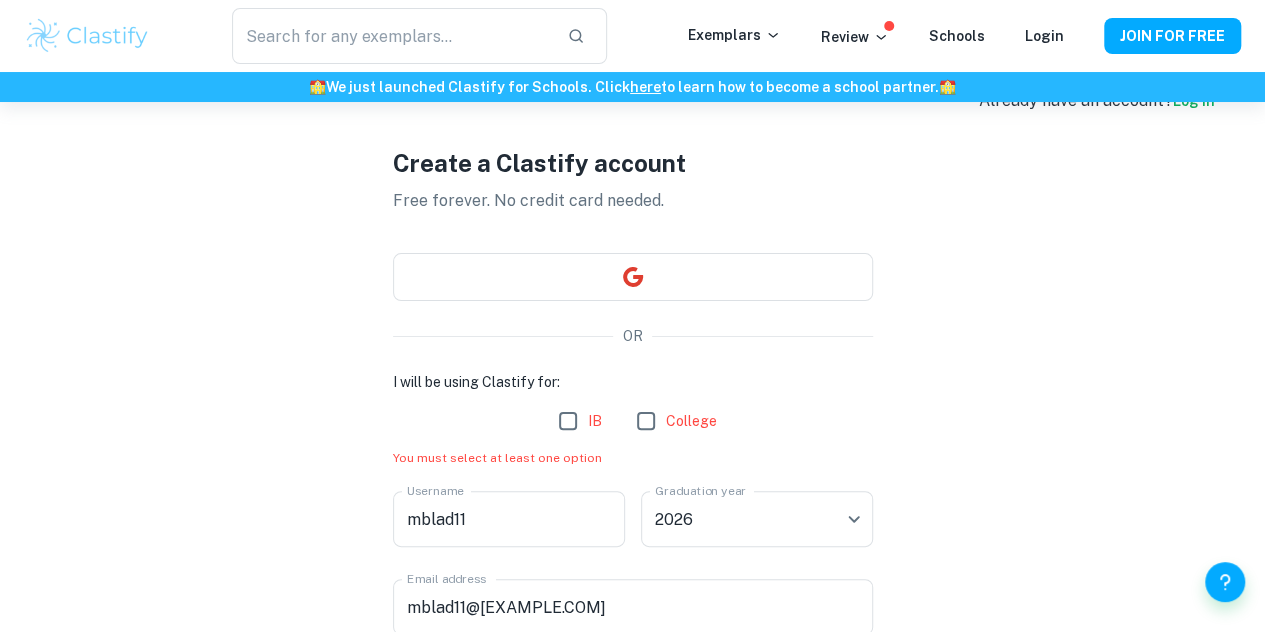 click on "IB" at bounding box center (568, 421) 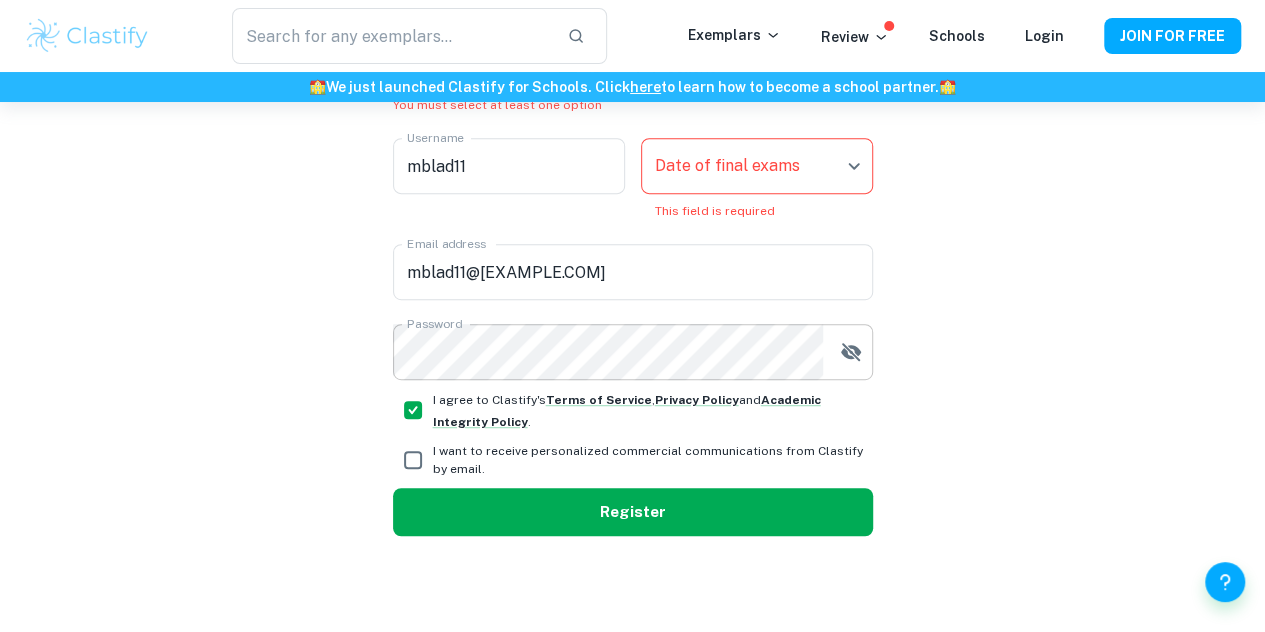 click on "Register" at bounding box center (633, 512) 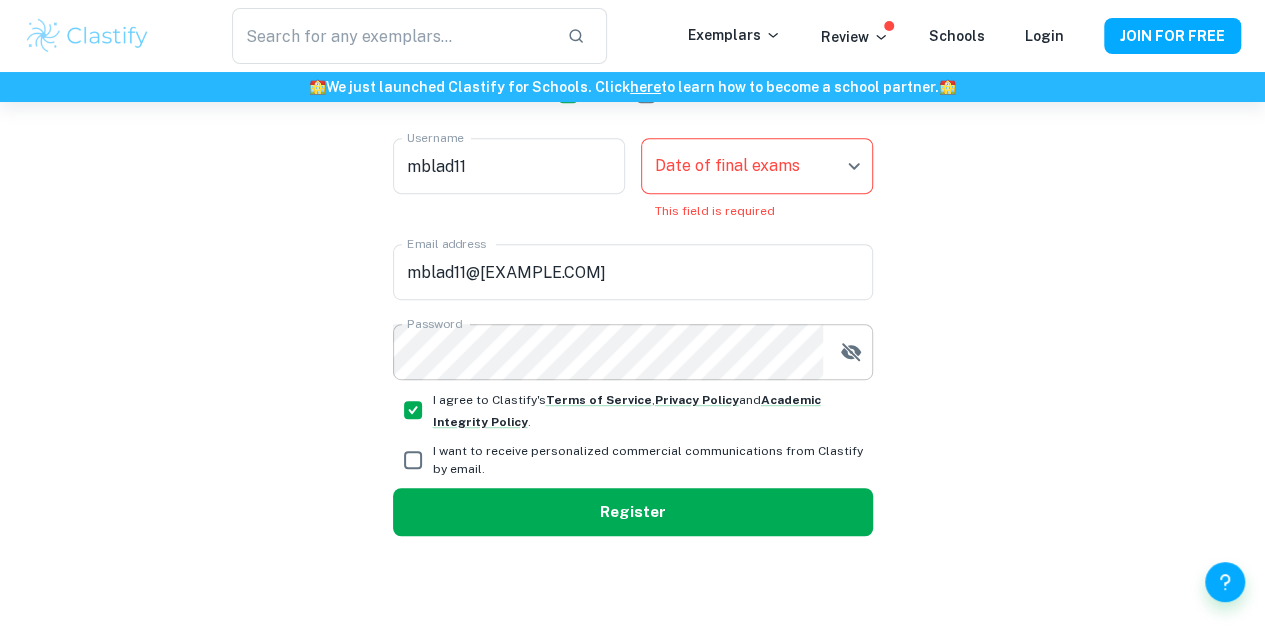 scroll, scrollTop: 380, scrollLeft: 0, axis: vertical 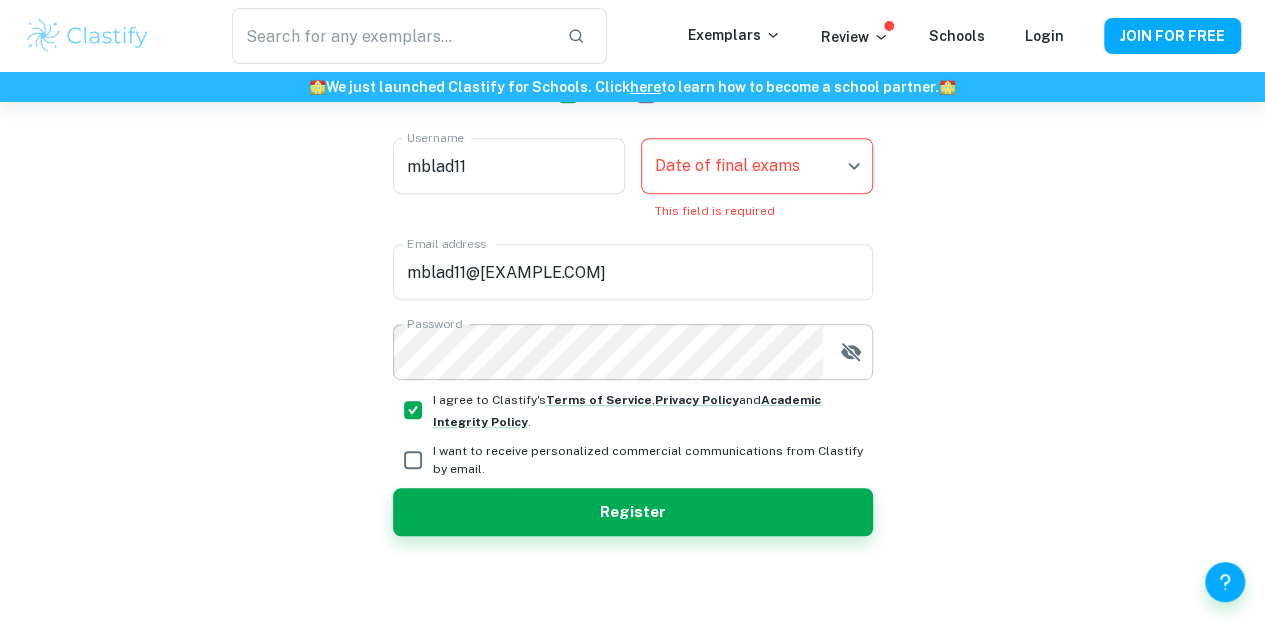 click on "We value your privacy We use cookies to enhance your browsing experience, serve personalised ads or content, and analyse our traffic. By clicking "Accept All", you consent to our use of cookies.   Cookie Policy Customise   Reject All   Accept All   Customise Consent Preferences   We use cookies to help you navigate efficiently and perform certain functions. You will find detailed information about all cookies under each consent category below. The cookies that are categorised as "Necessary" are stored on your browser as they are essential for enabling the basic functionalities of the site. ...  Show more For more information on how Google's third-party cookies operate and handle your data, see:   Google Privacy Policy Necessary Always Active Necessary cookies are required to enable the basic features of this site, such as providing secure log-in or adjusting your consent preferences. These cookies do not store any personally identifiable data. Functional Analytics Performance Advertisement Uncategorised" at bounding box center (632, 38) 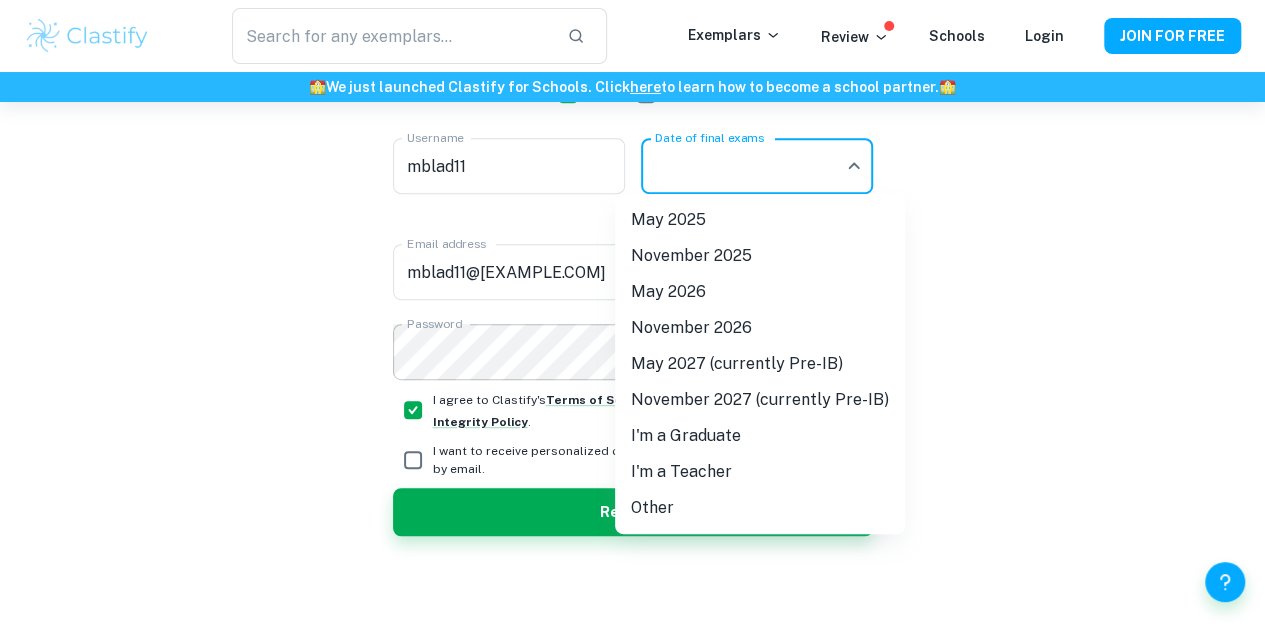 click on "November 2026" at bounding box center [760, 328] 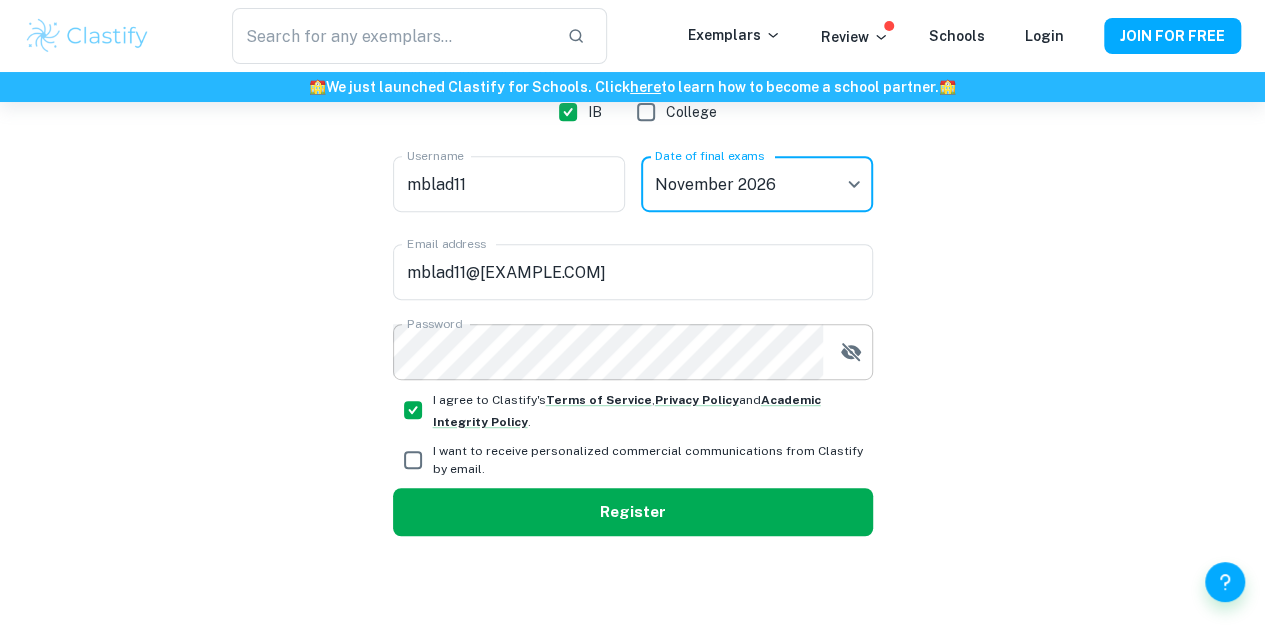 click on "Register" at bounding box center (633, 512) 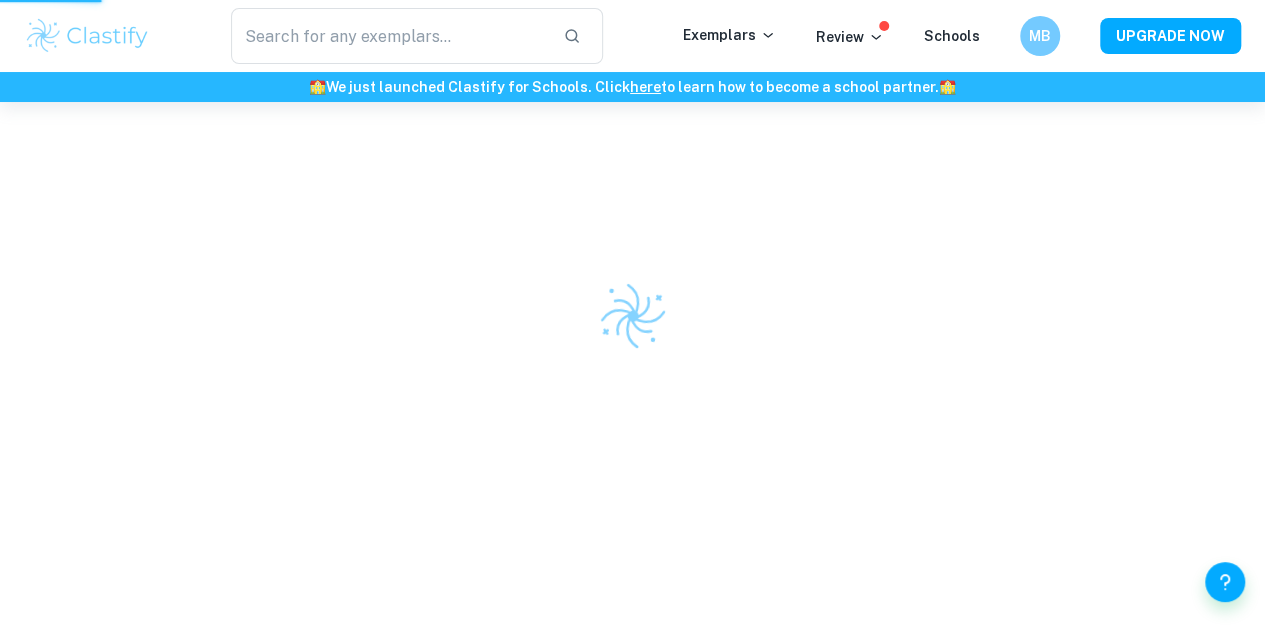 scroll, scrollTop: 102, scrollLeft: 0, axis: vertical 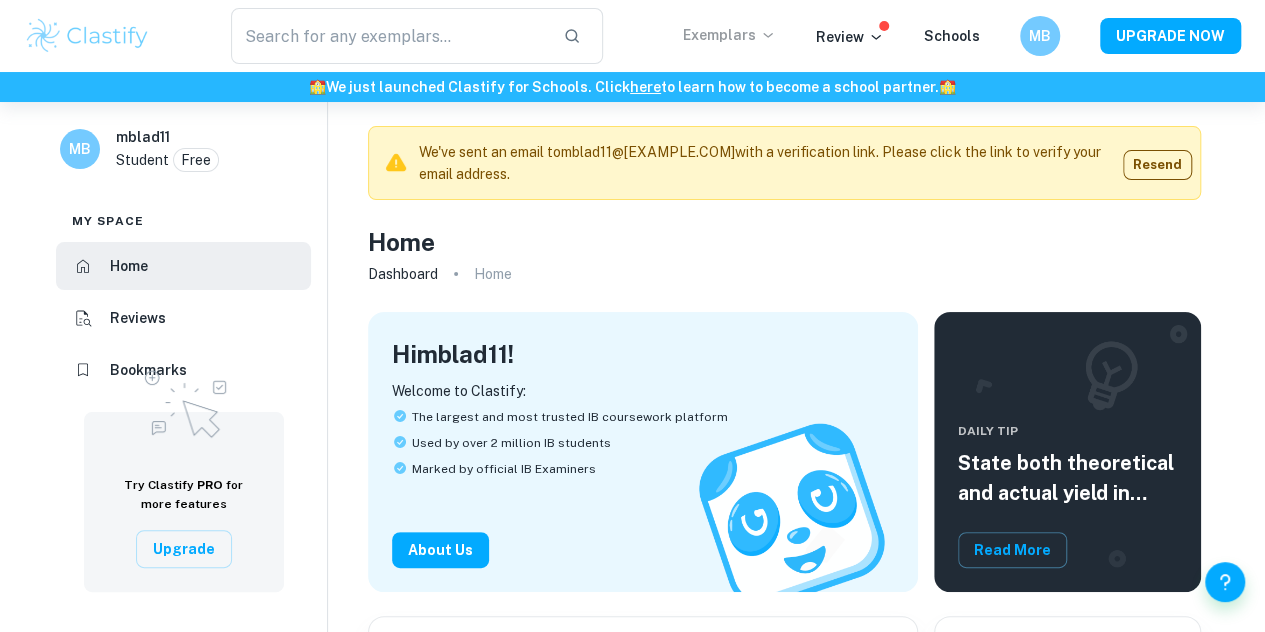 click 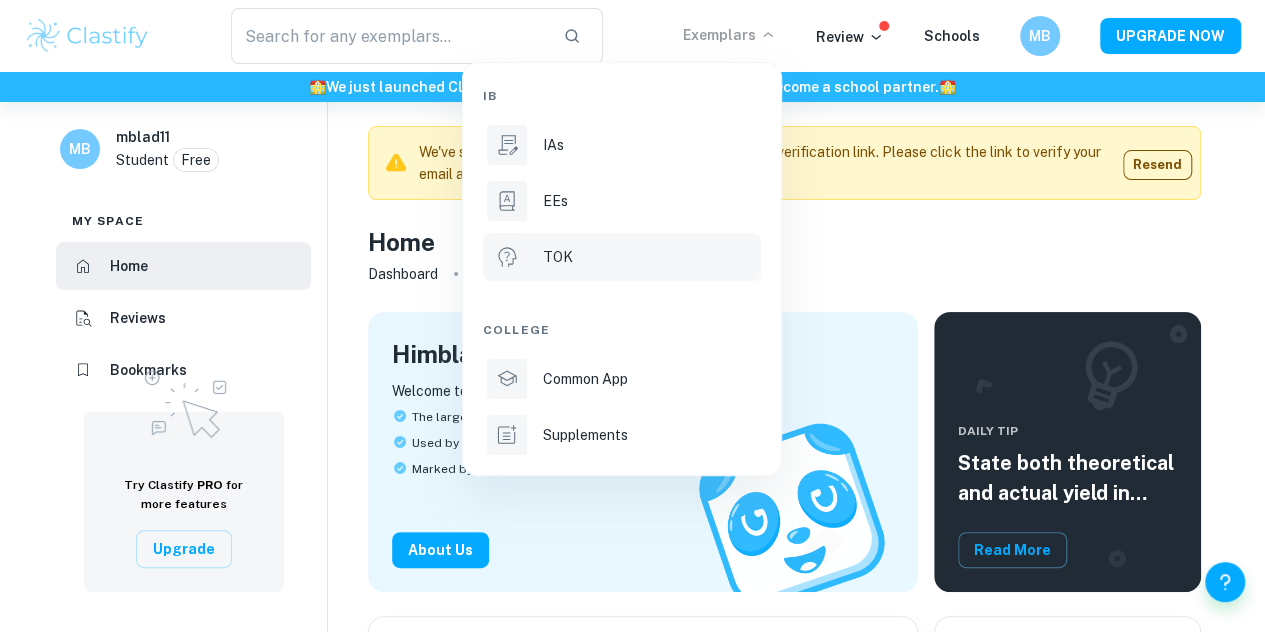 click on "TOK" at bounding box center (558, 257) 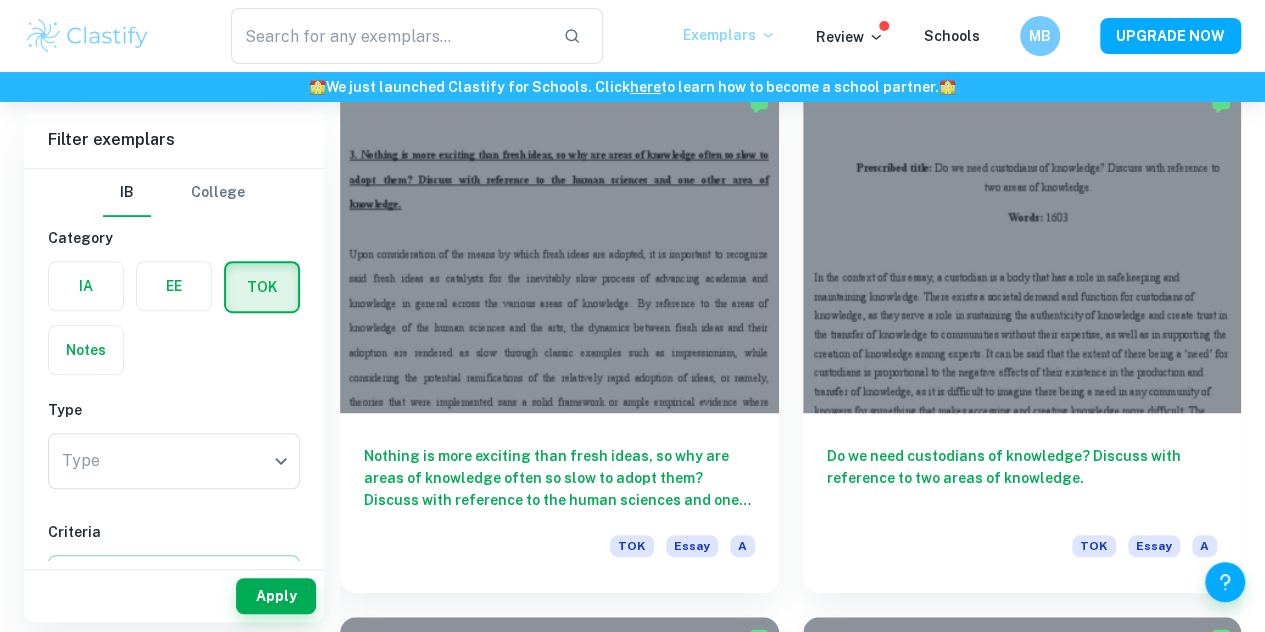 scroll, scrollTop: 4227, scrollLeft: 0, axis: vertical 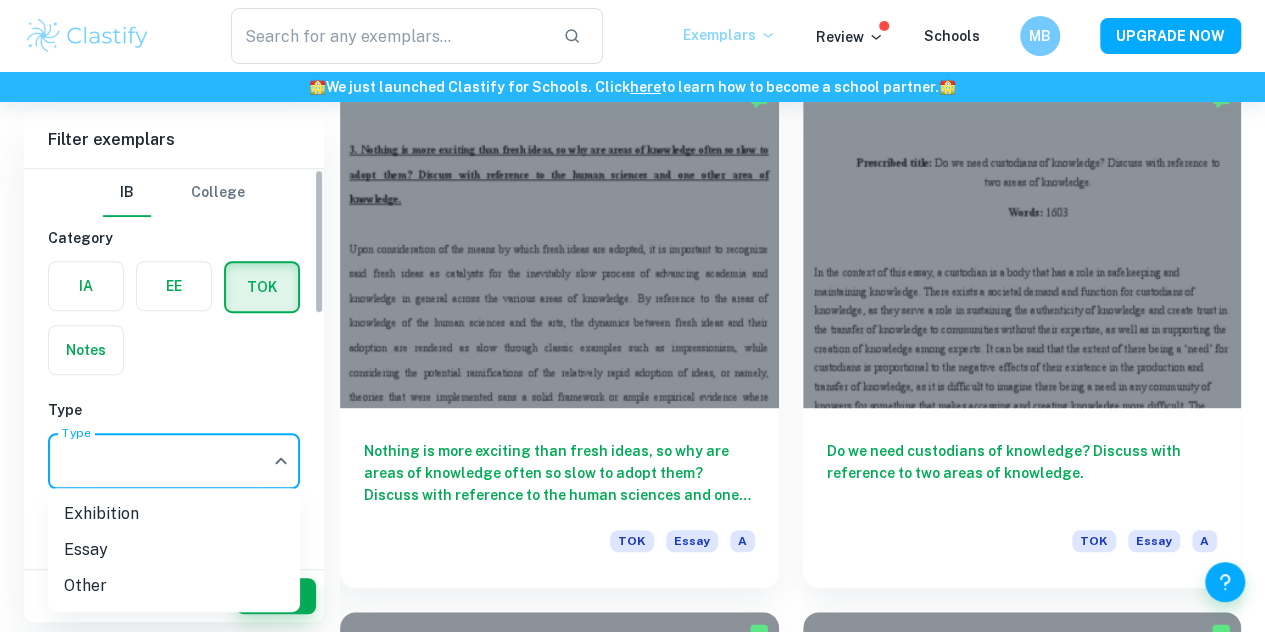 click on "We value your privacy We use cookies to enhance your browsing experience, serve personalised ads or content, and analyse our traffic. By clicking "Accept All", you consent to our use of cookies.   Cookie Policy Customise   Reject All   Accept All   Customise Consent Preferences   We use cookies to help you navigate efficiently and perform certain functions. You will find detailed information about all cookies under each consent category below. The cookies that are categorised as "Necessary" are stored on your browser as they are essential for enabling the basic functionalities of the site. ...  Show more For more information on how Google's third-party cookies operate and handle your data, see:   Google Privacy Policy Necessary Always Active Necessary cookies are required to enable the basic features of this site, such as providing secure log-in or adjusting your consent preferences. These cookies do not store any personally identifiable data. Functional Analytics Performance Advertisement Uncategorised" at bounding box center [632, -3809] 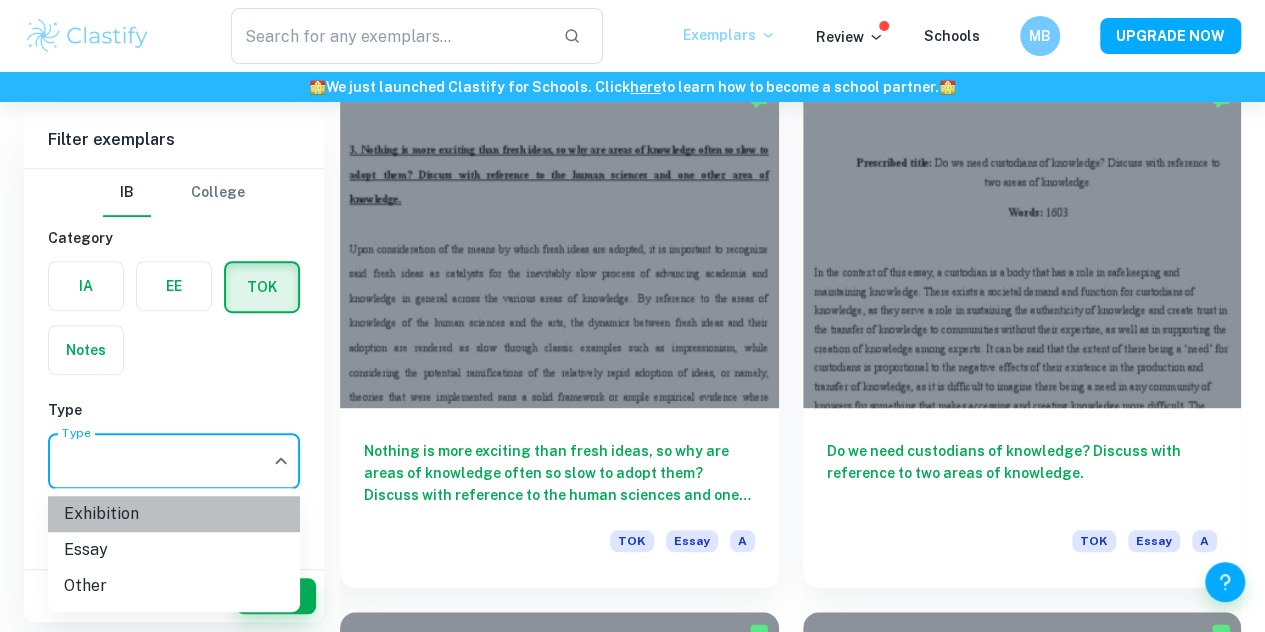 click on "Exhibition" at bounding box center [174, 514] 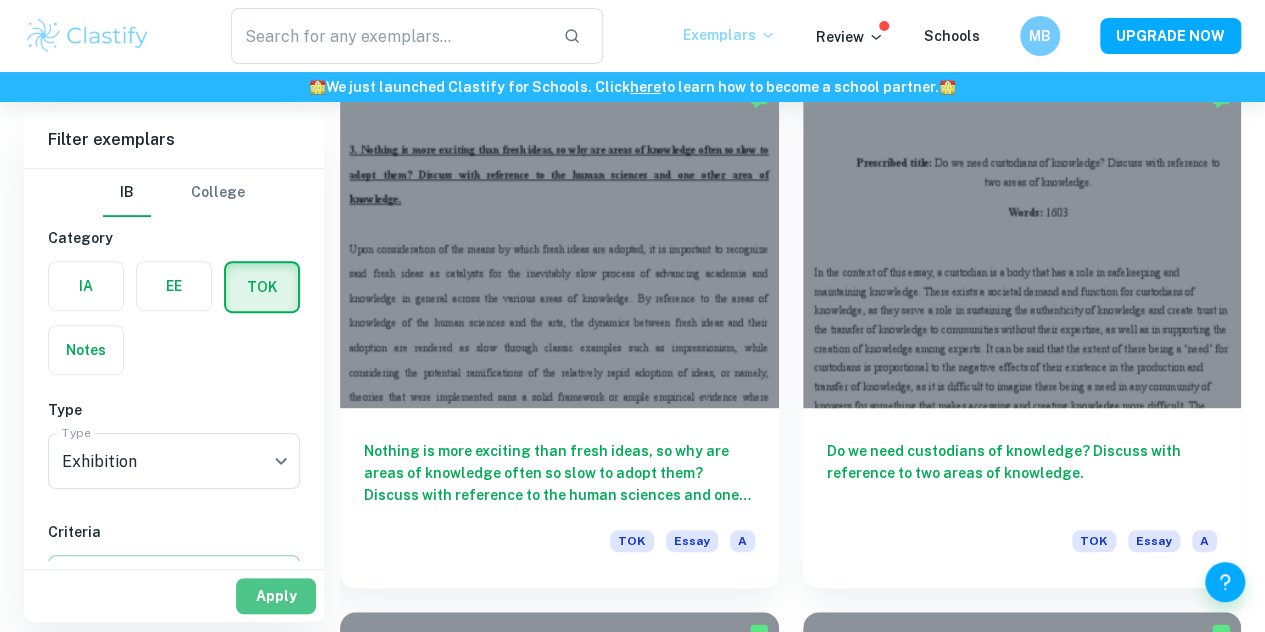 click on "Apply" at bounding box center [276, 596] 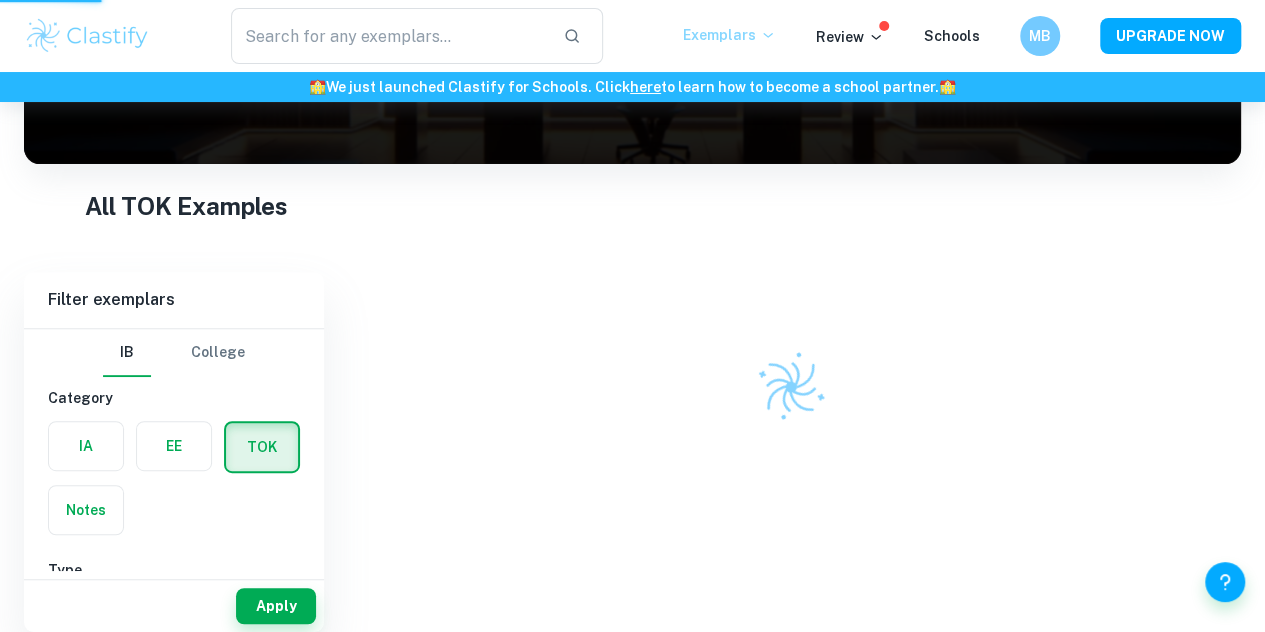 scroll, scrollTop: 264, scrollLeft: 0, axis: vertical 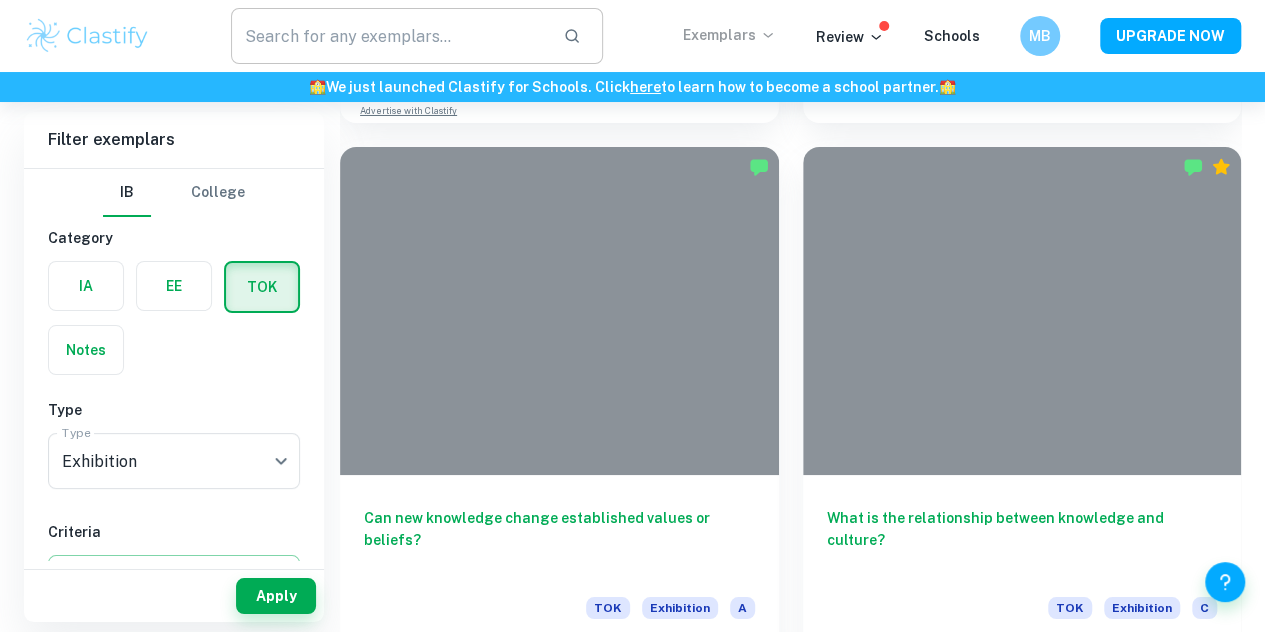 click at bounding box center (389, 36) 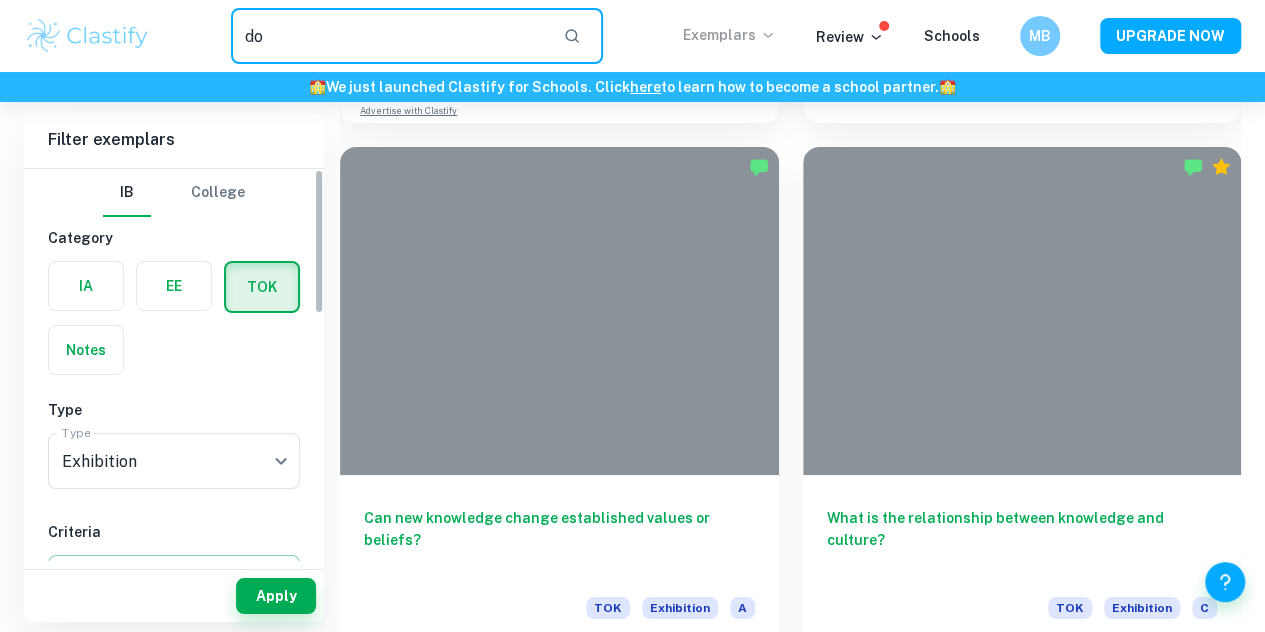 type on "d" 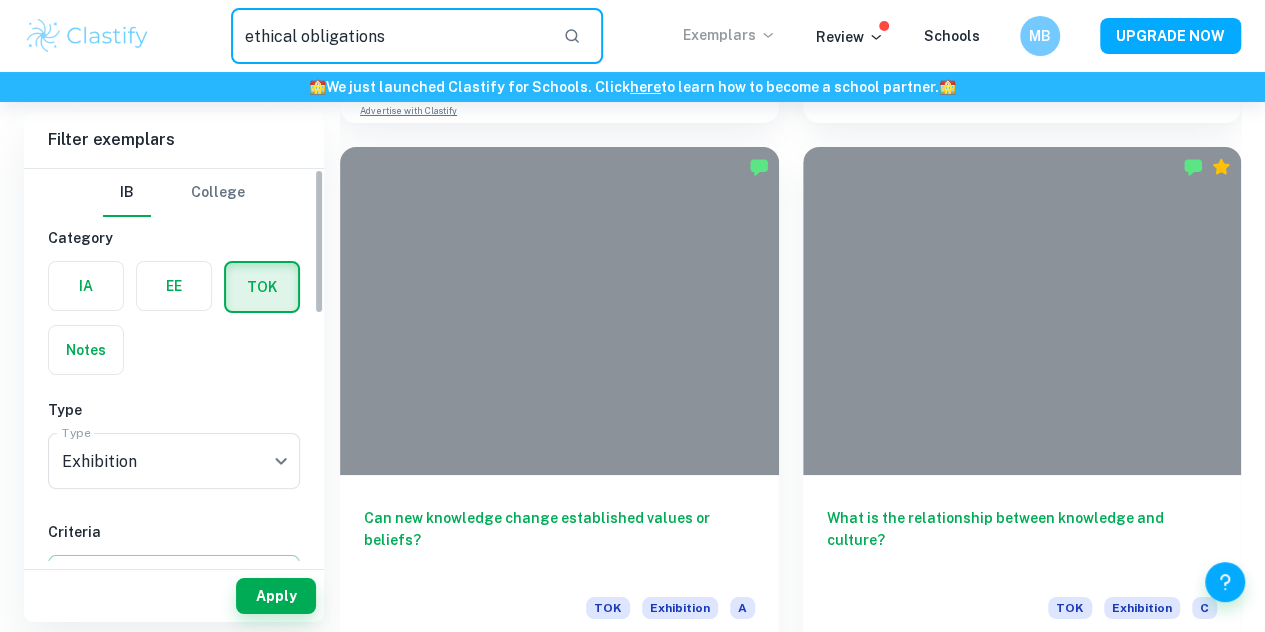type on "ethical obligations" 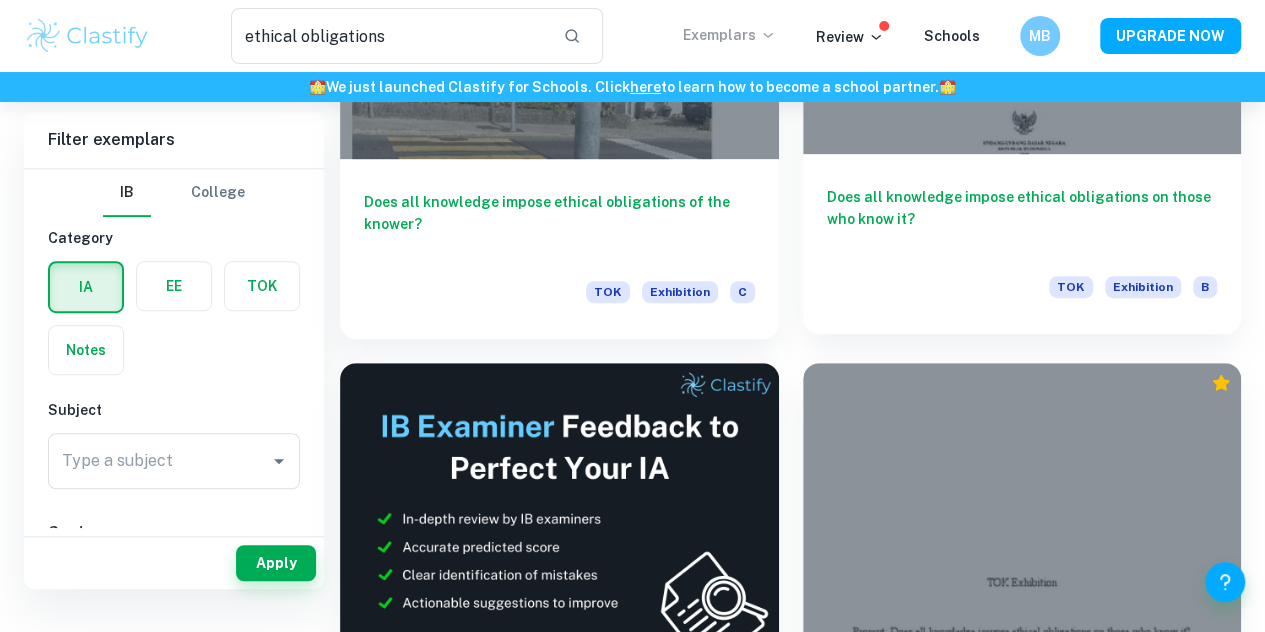 scroll, scrollTop: 0, scrollLeft: 0, axis: both 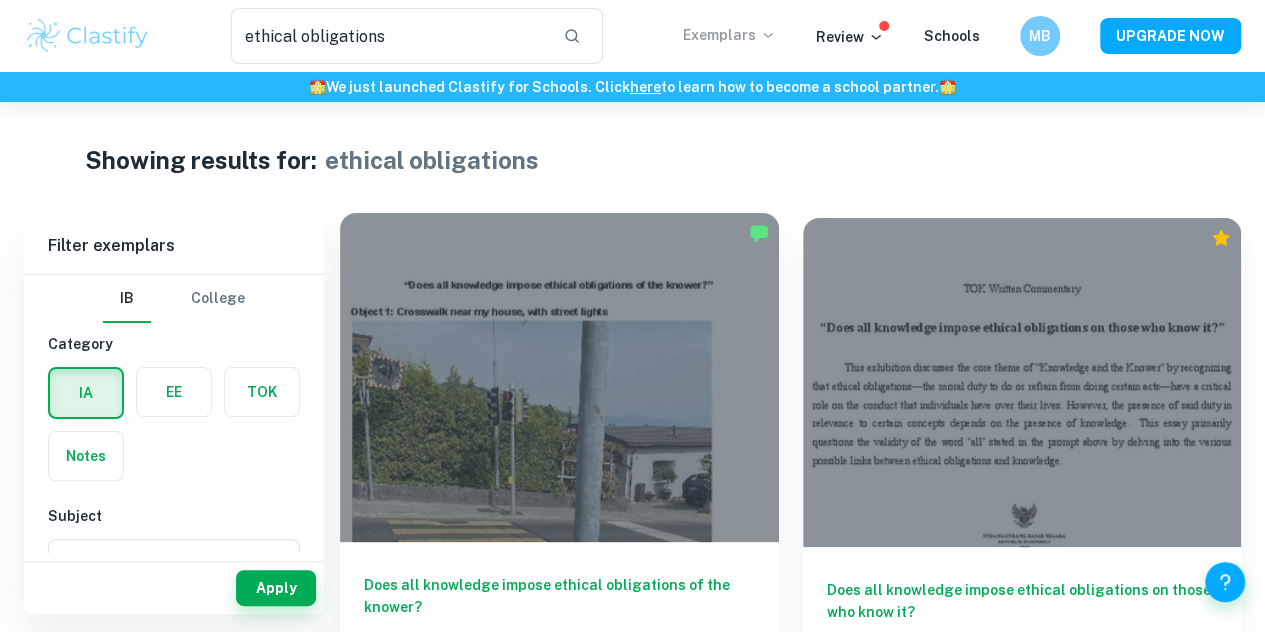 click at bounding box center (559, 377) 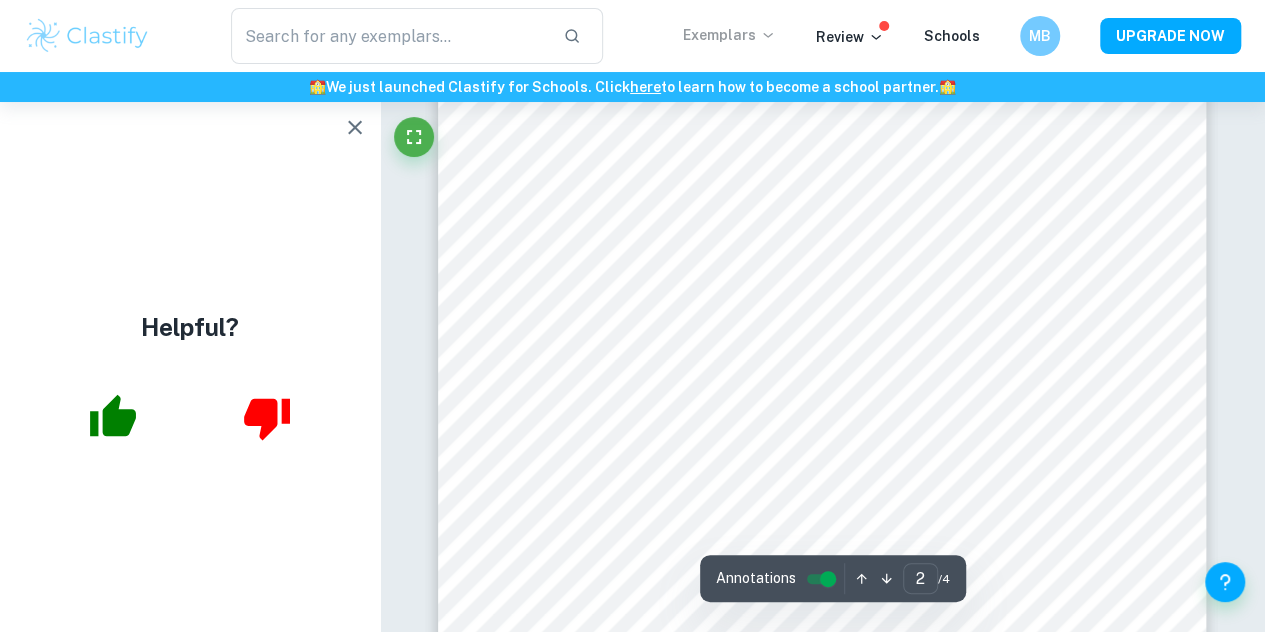 scroll, scrollTop: 1729, scrollLeft: 0, axis: vertical 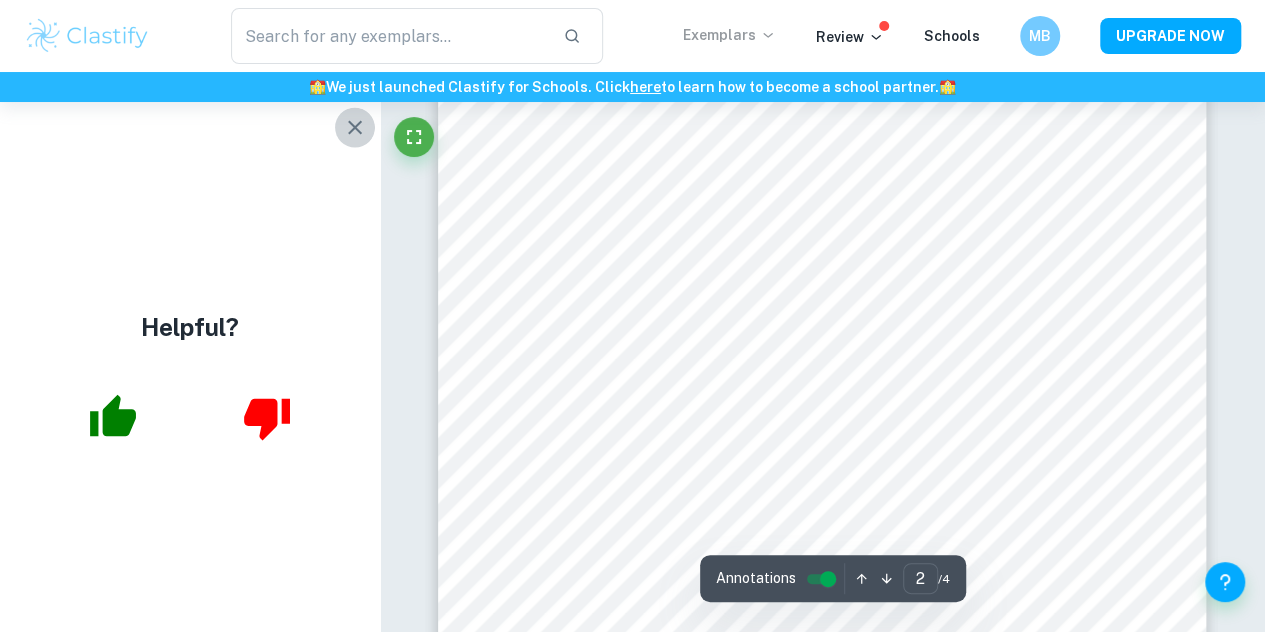 click at bounding box center [355, 127] 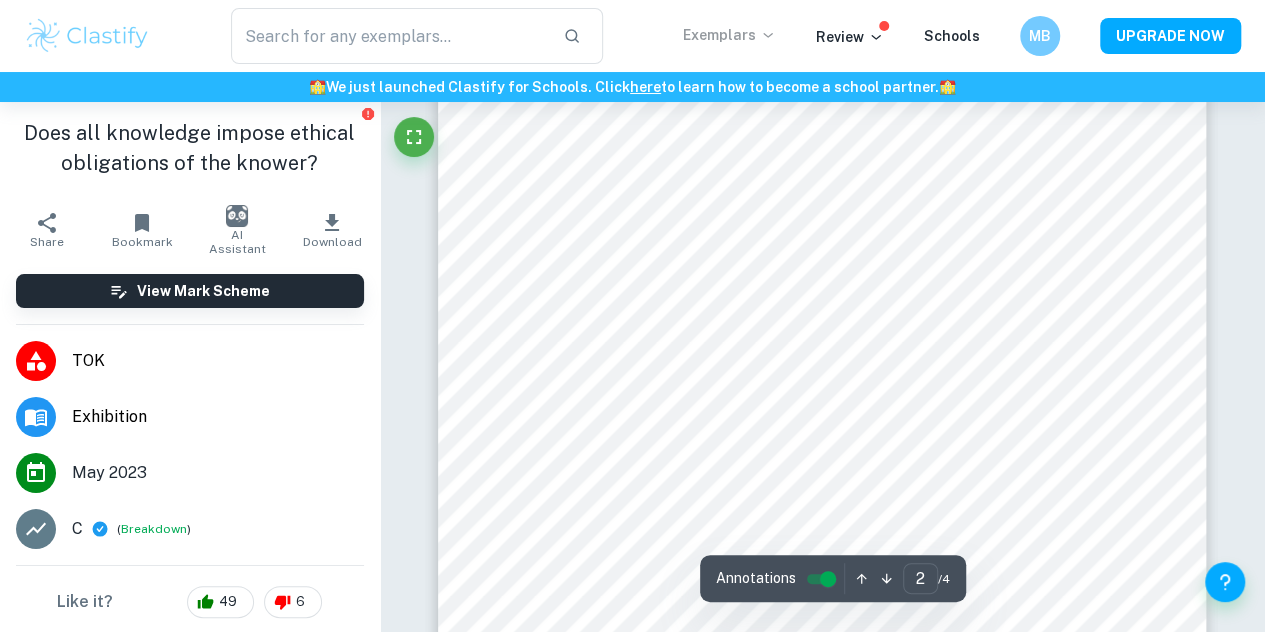 scroll, scrollTop: 636, scrollLeft: 0, axis: vertical 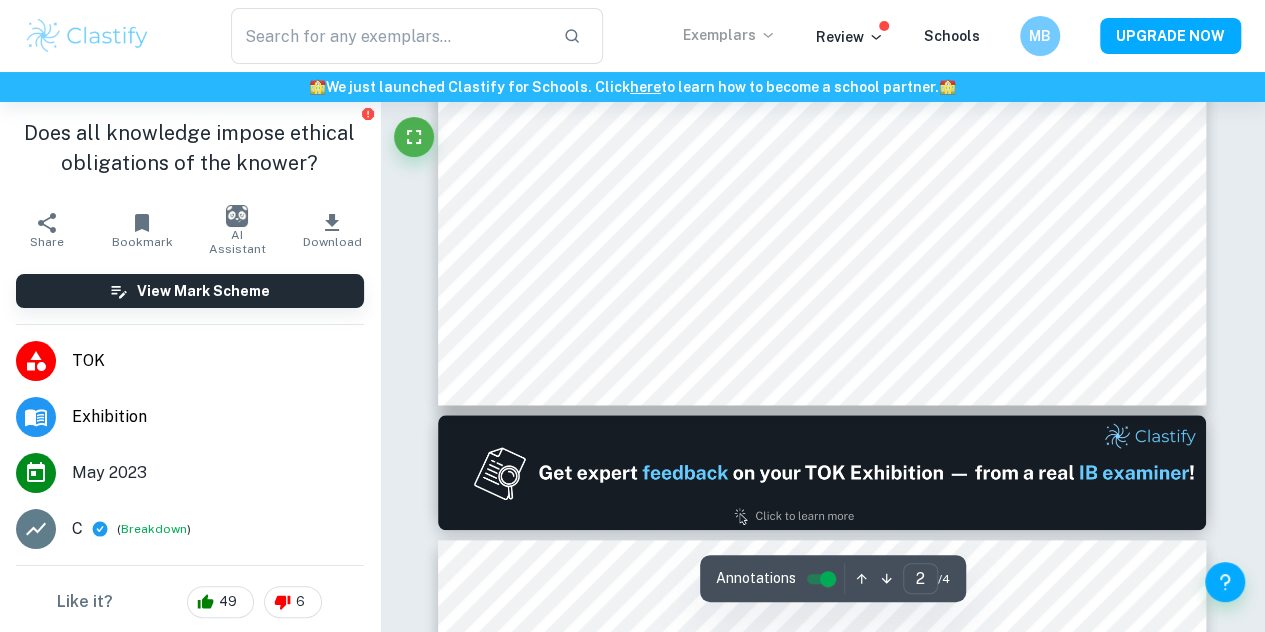 type on "1" 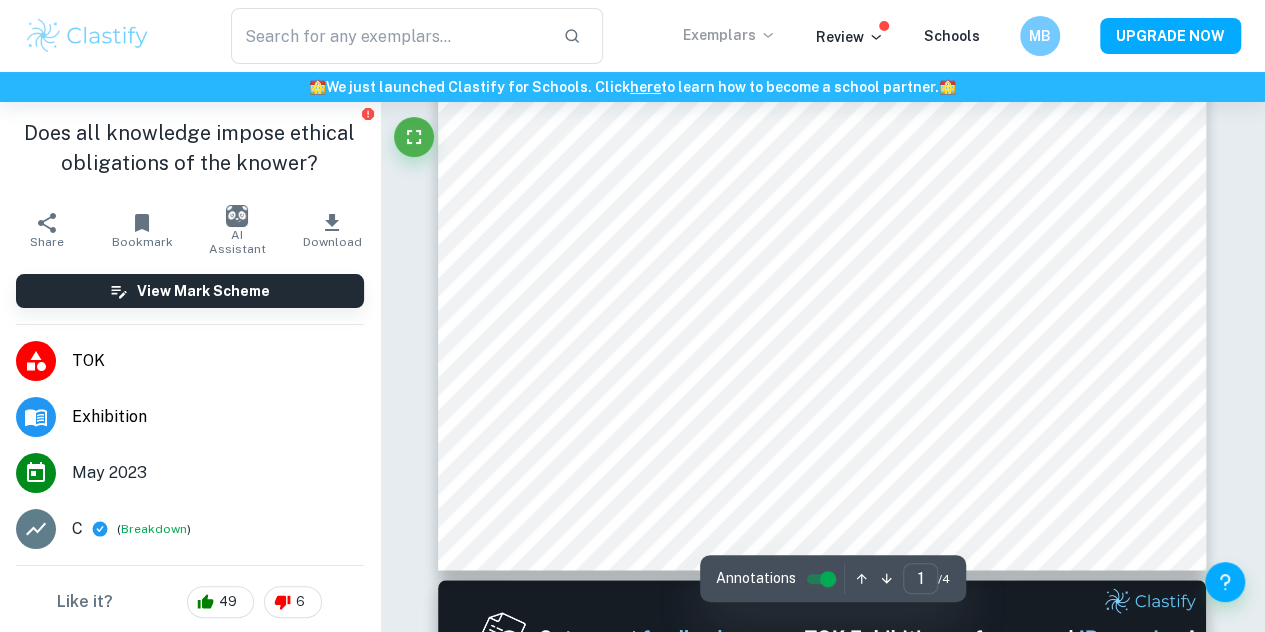 scroll, scrollTop: 0, scrollLeft: 0, axis: both 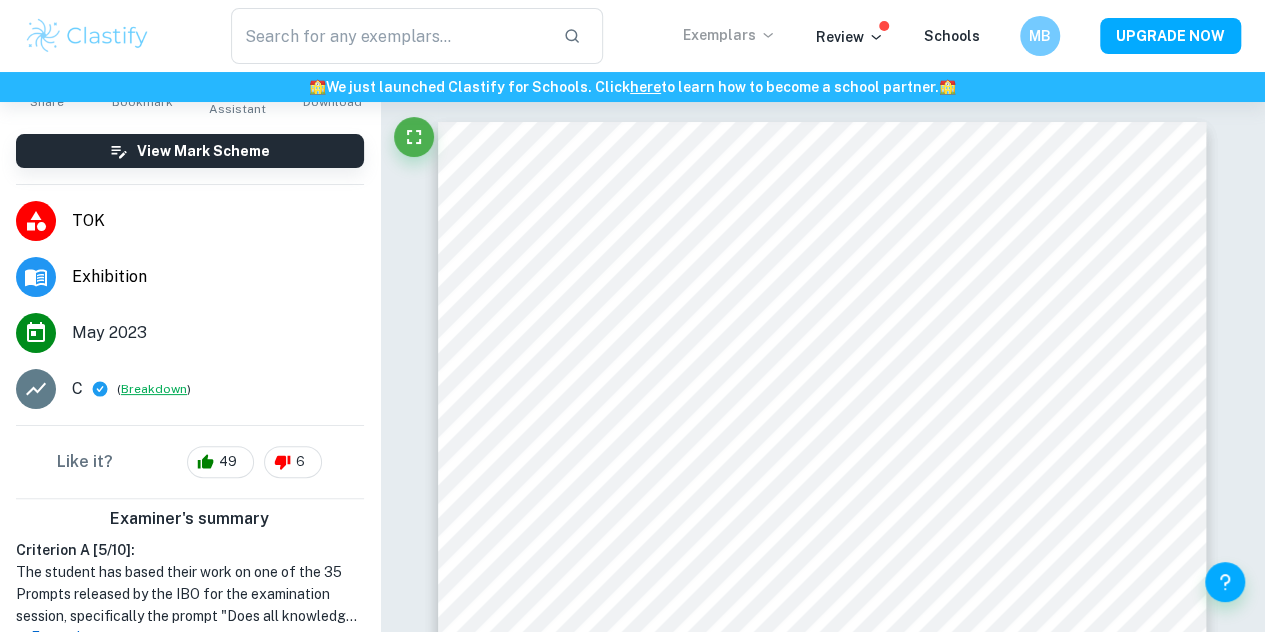 click on "Breakdown" at bounding box center (154, 389) 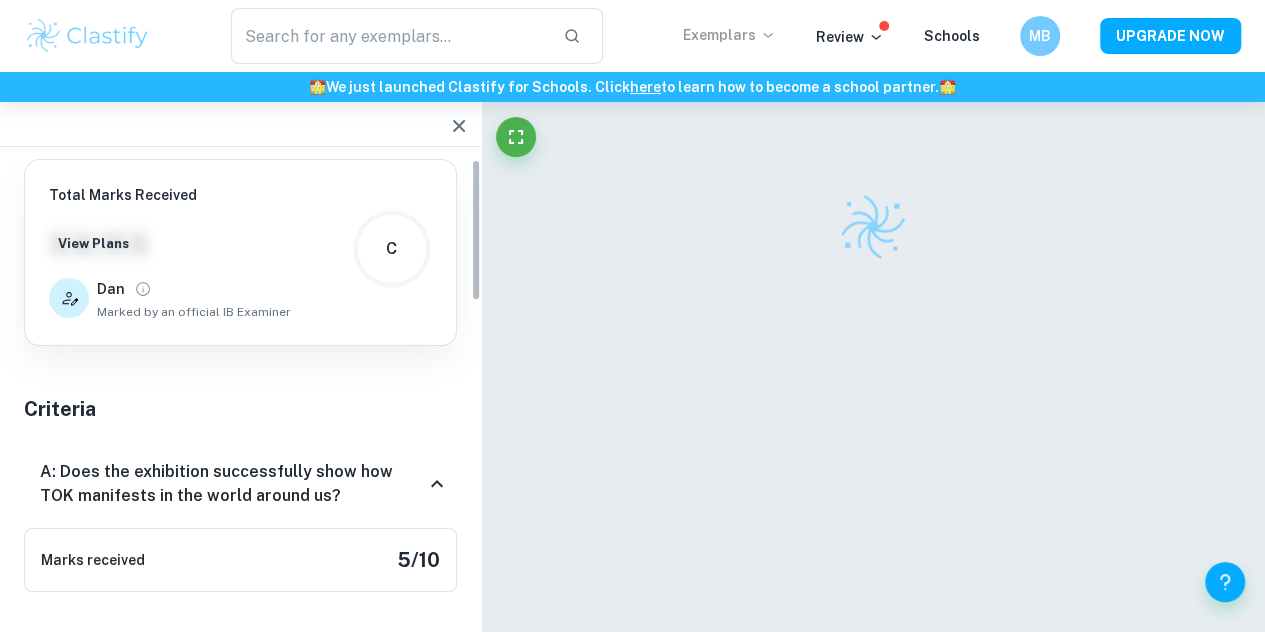 scroll, scrollTop: 0, scrollLeft: 0, axis: both 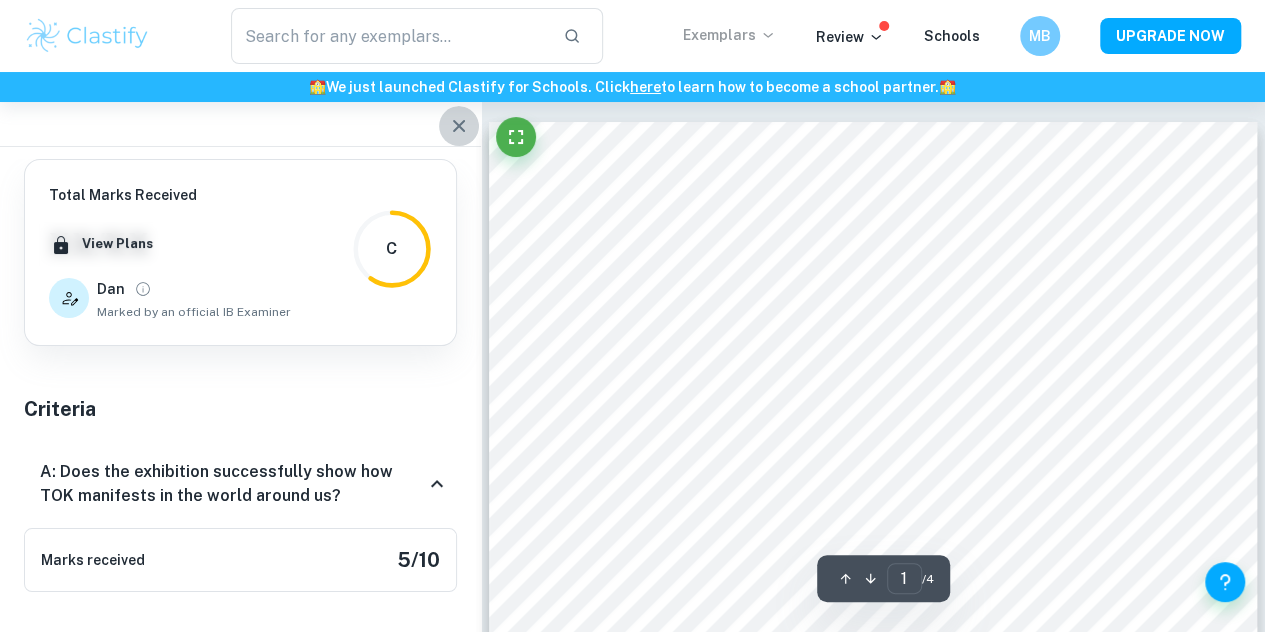 click 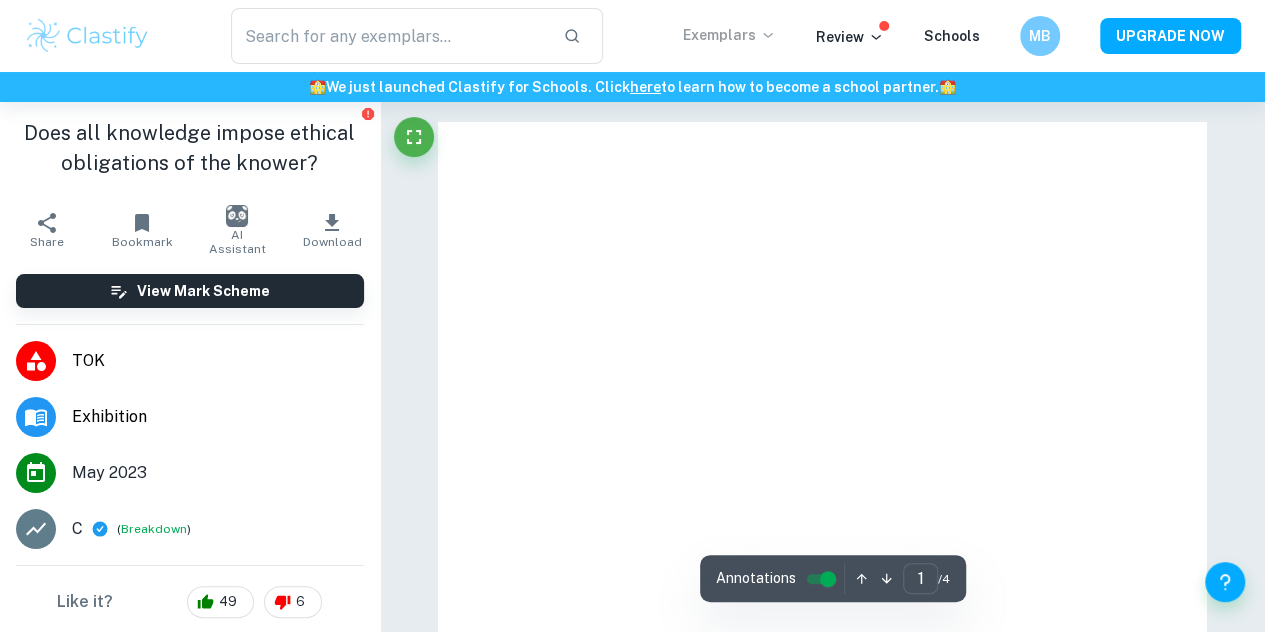 type on "ethical obligations" 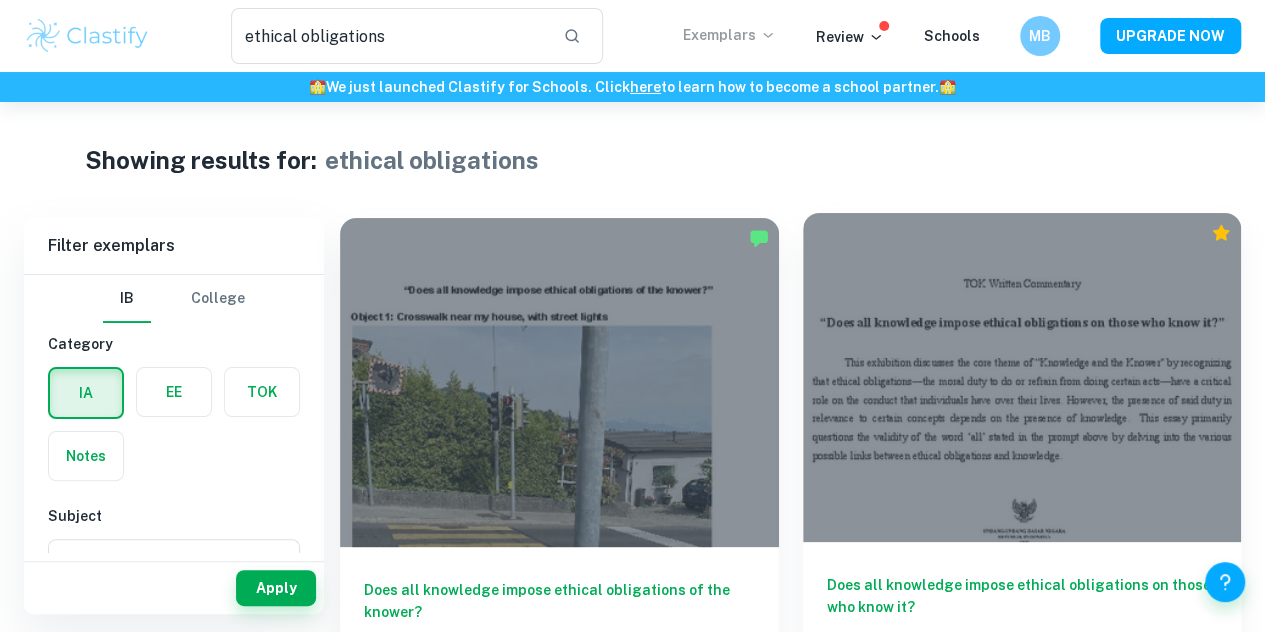 click at bounding box center [1022, 377] 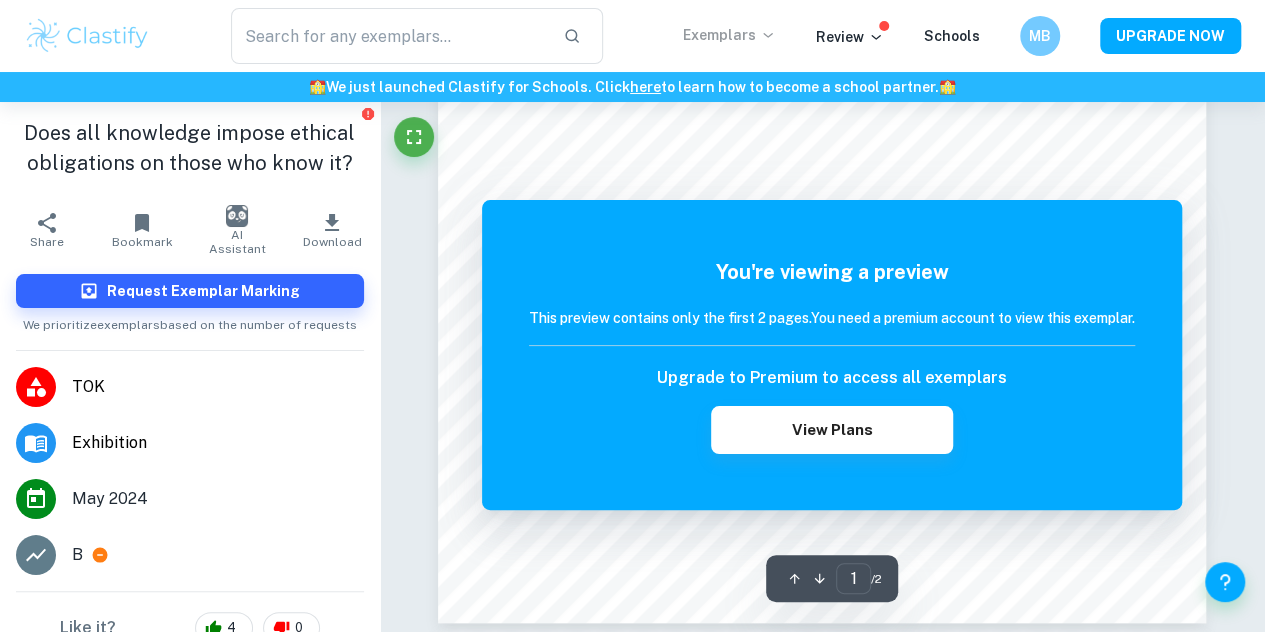 scroll, scrollTop: 0, scrollLeft: 0, axis: both 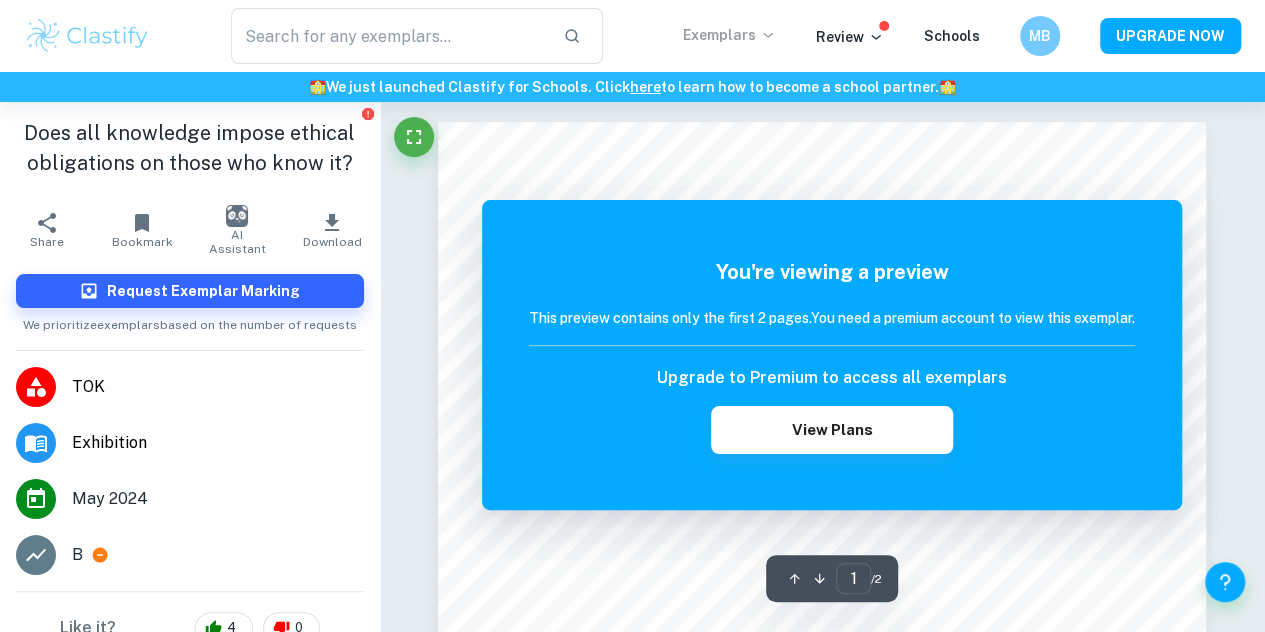 click on "You're viewing a preview This preview contains only the first 2 pages.  You need a premium account to view this exemplar. Upgrade to Premium to access all exemplars View Plans" at bounding box center (832, 355) 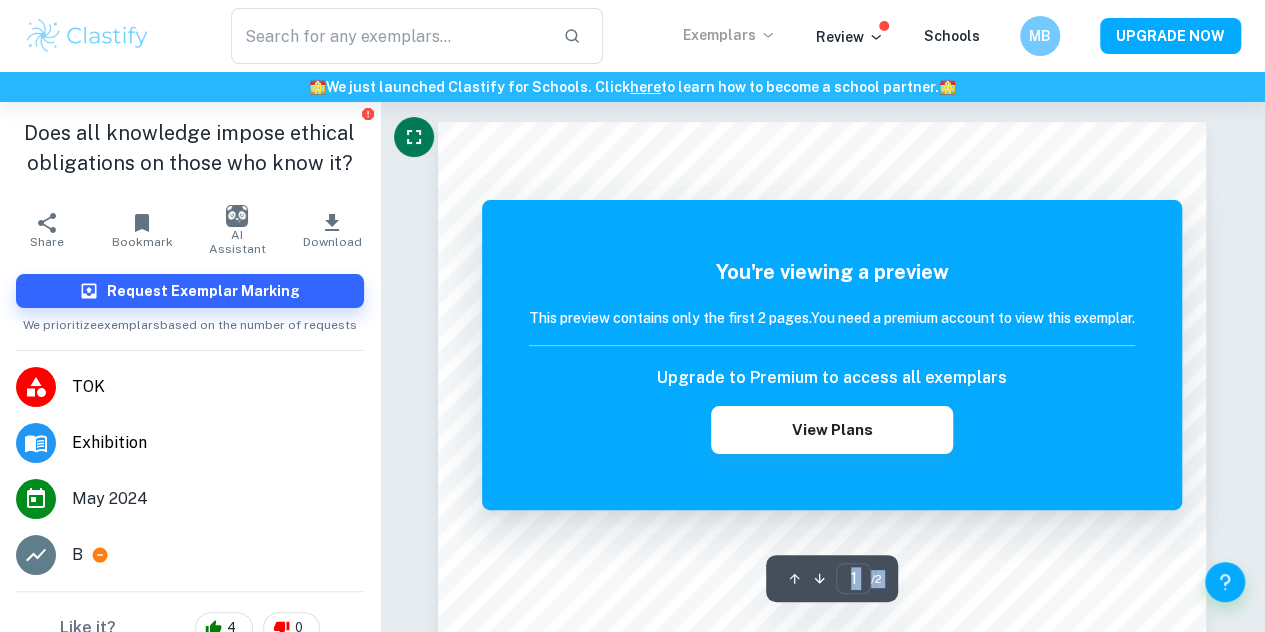 drag, startPoint x: 585, startPoint y: 205, endPoint x: 415, endPoint y: 140, distance: 182.00275 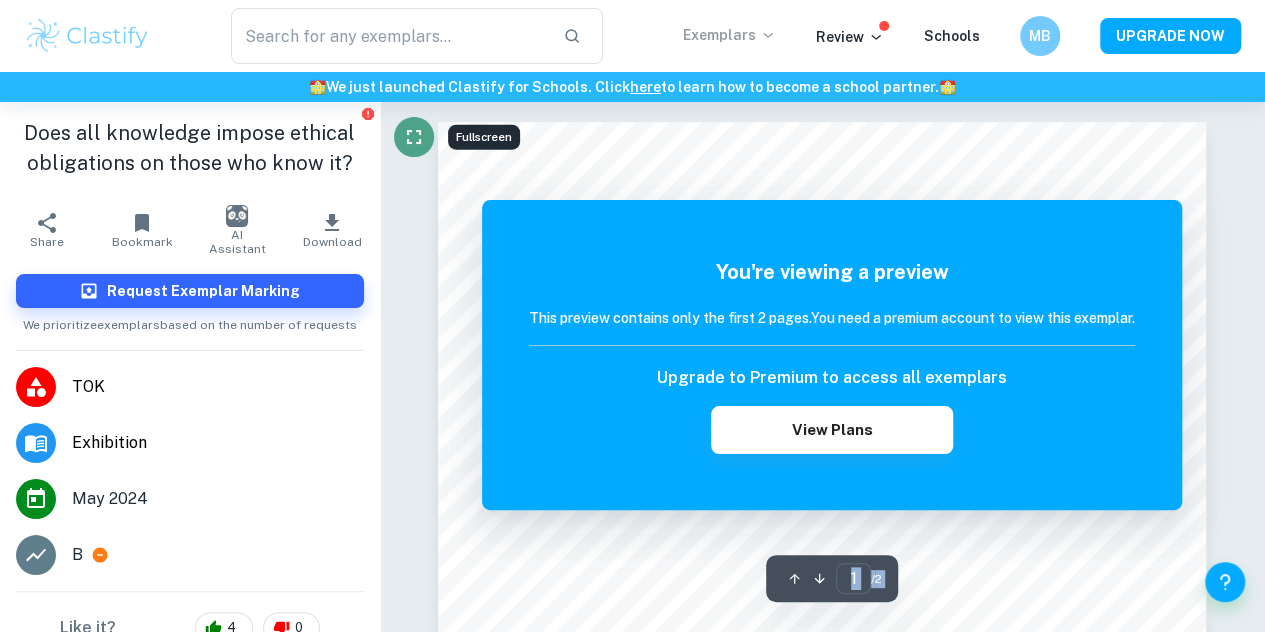 click 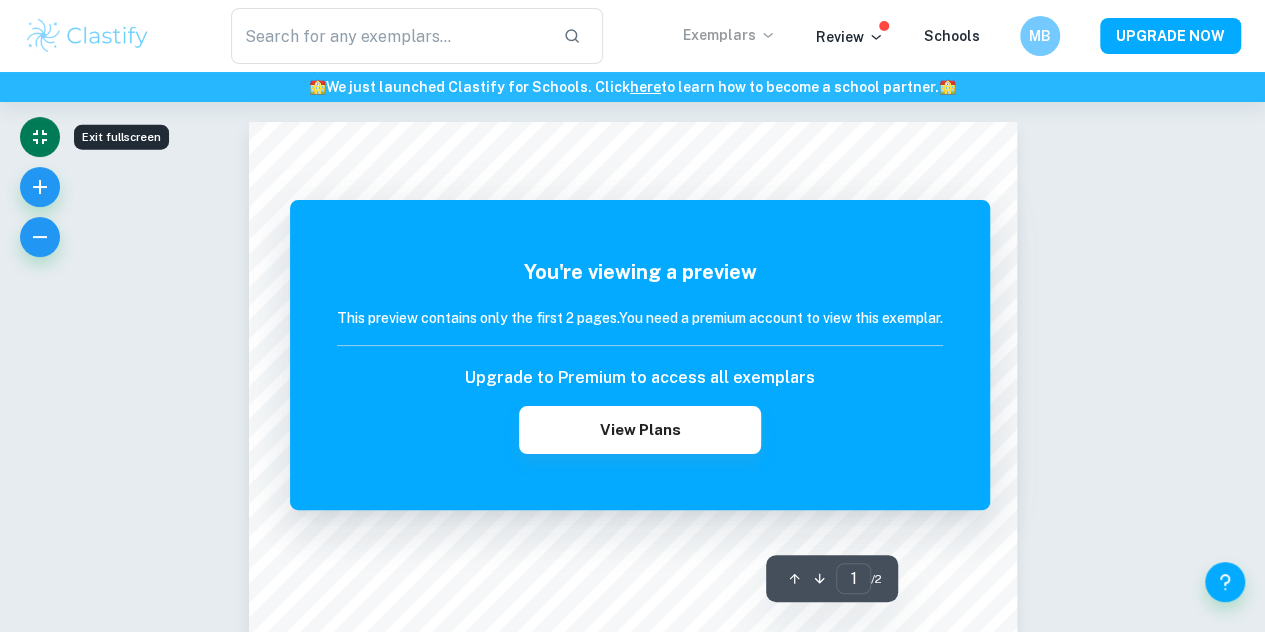 click 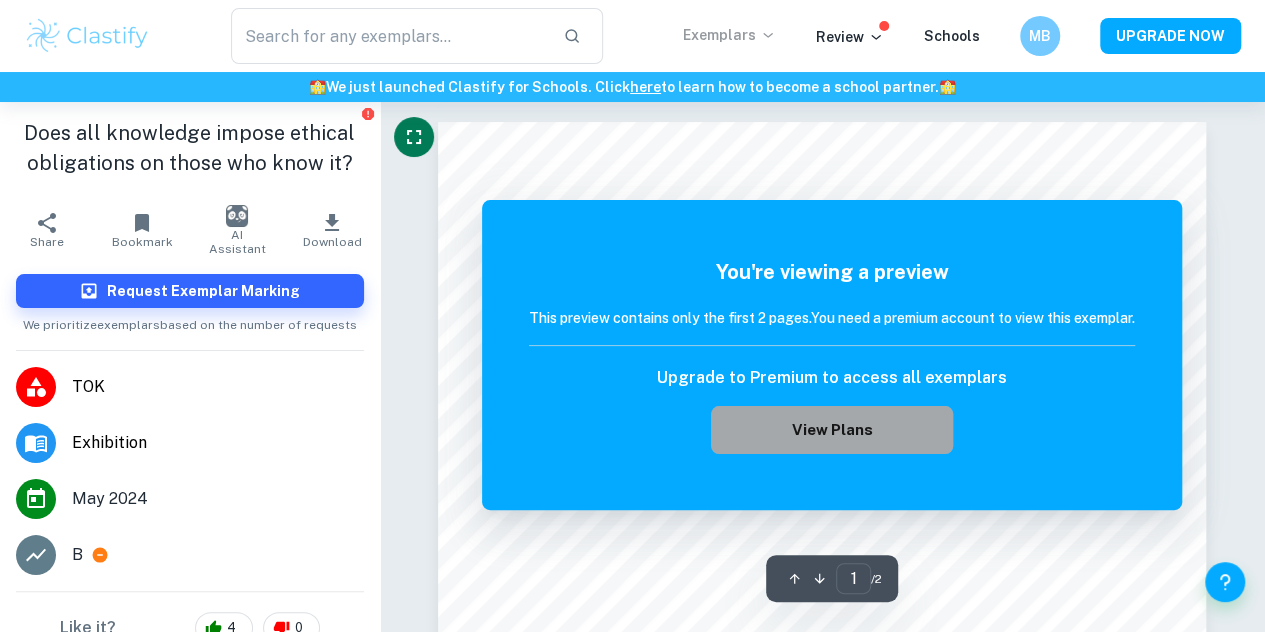 click on "View Plans" at bounding box center (832, 430) 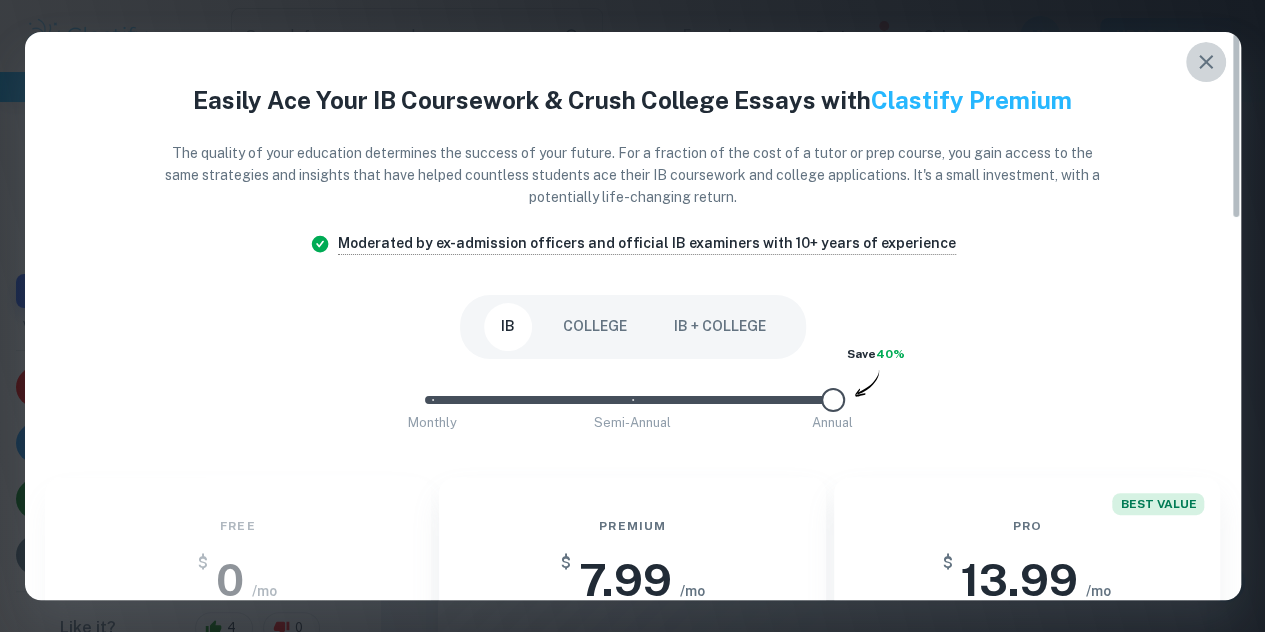 click 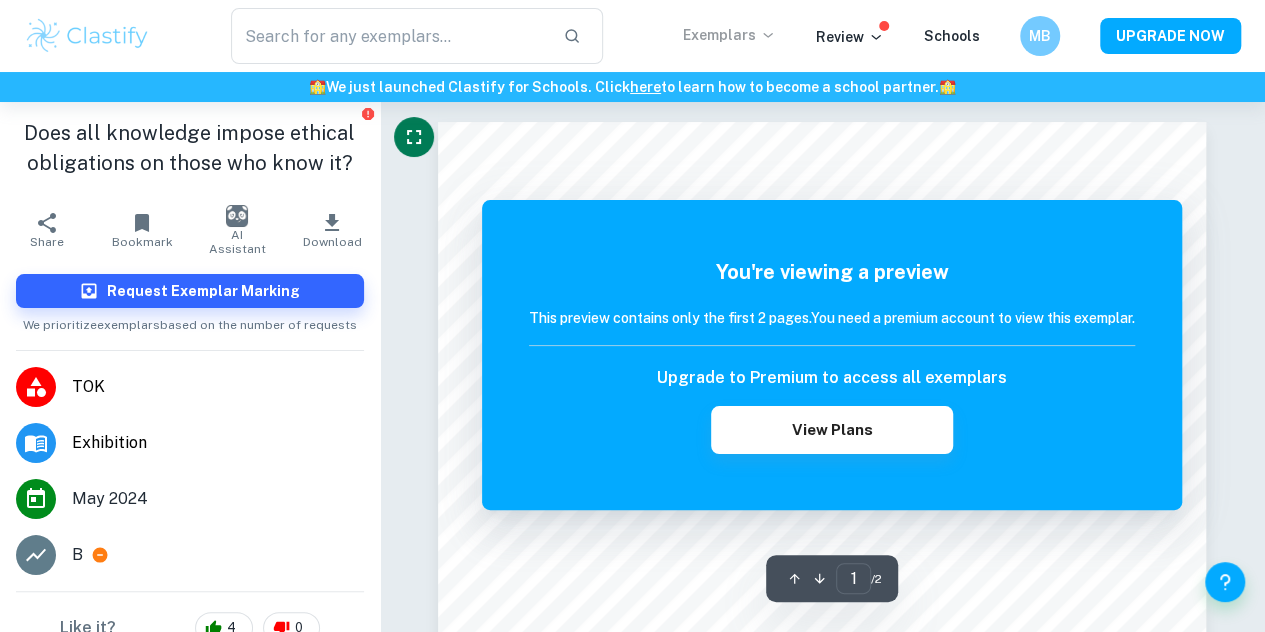 click on "You're viewing a preview This preview contains only the first 2 pages.  You need a premium account to view this exemplar. Upgrade to Premium to access all exemplars View Plans" at bounding box center (832, 355) 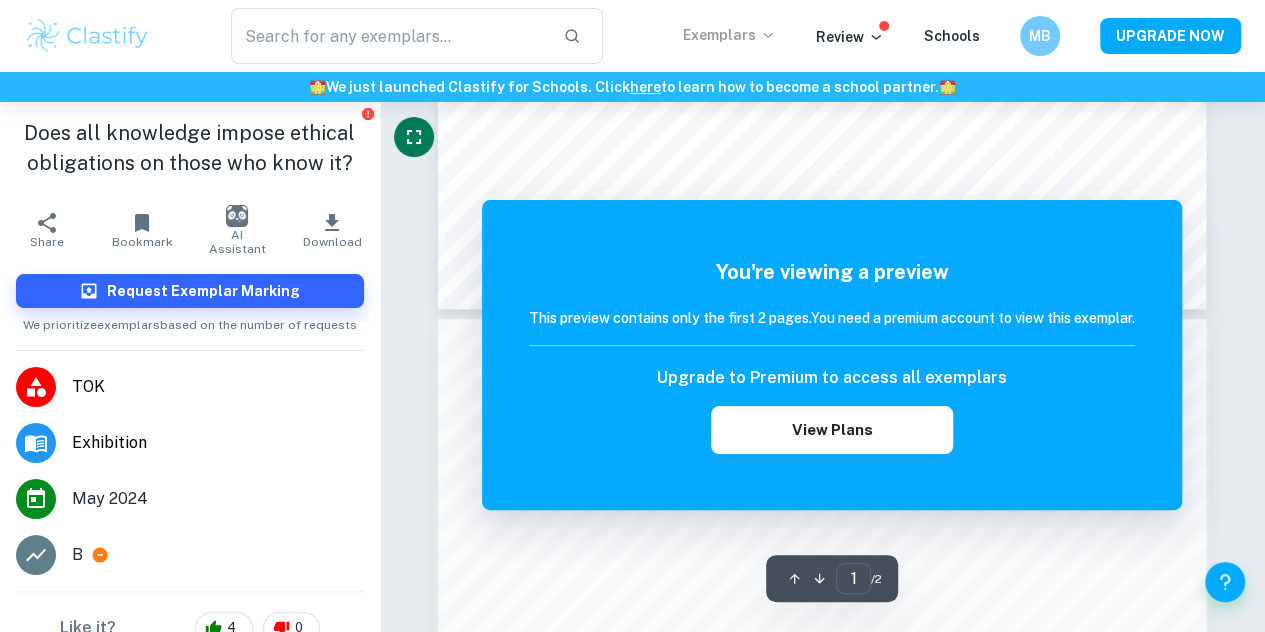 scroll, scrollTop: 809, scrollLeft: 0, axis: vertical 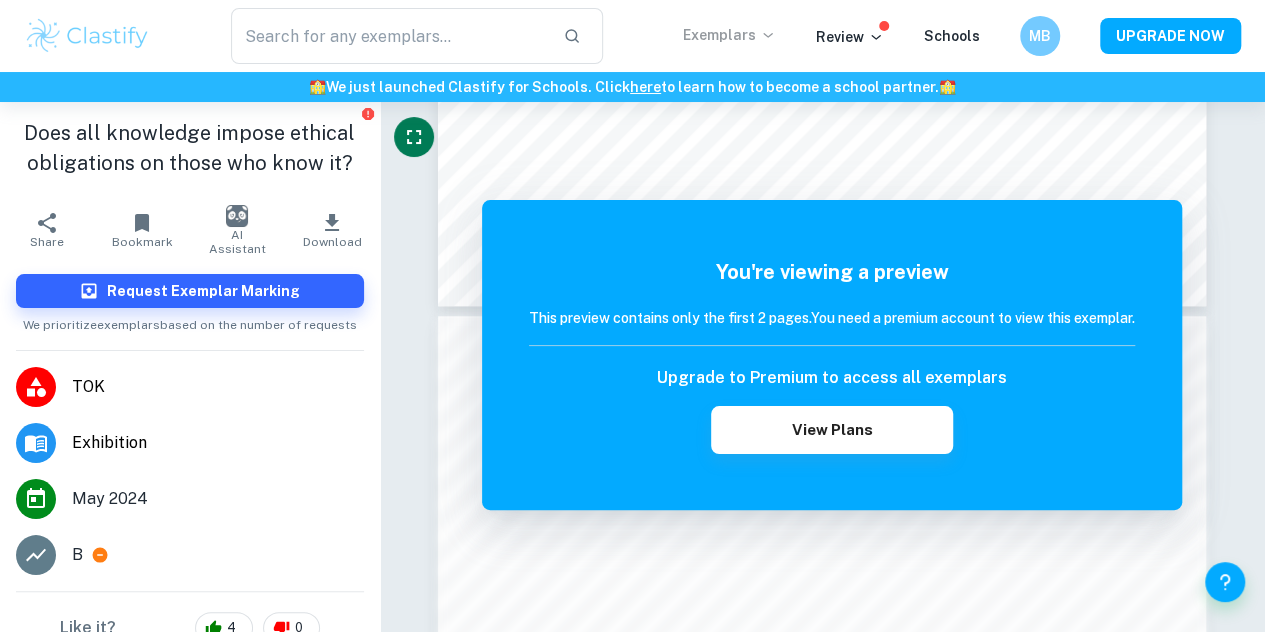 type on "ethical obligations" 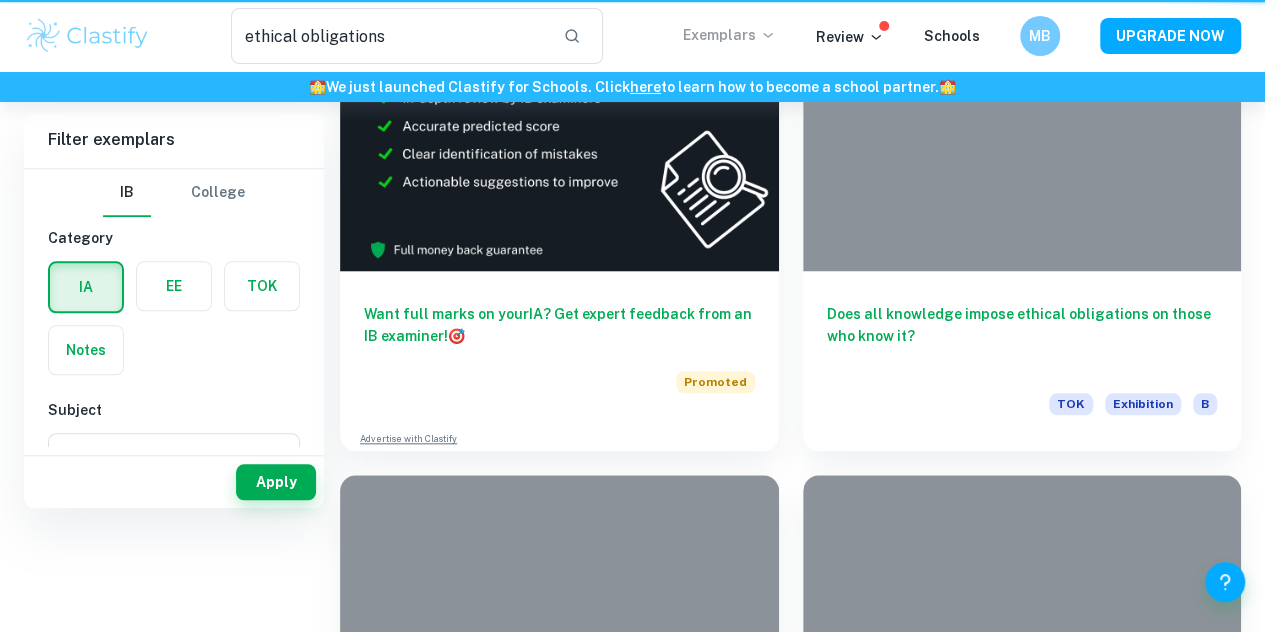 scroll, scrollTop: 0, scrollLeft: 0, axis: both 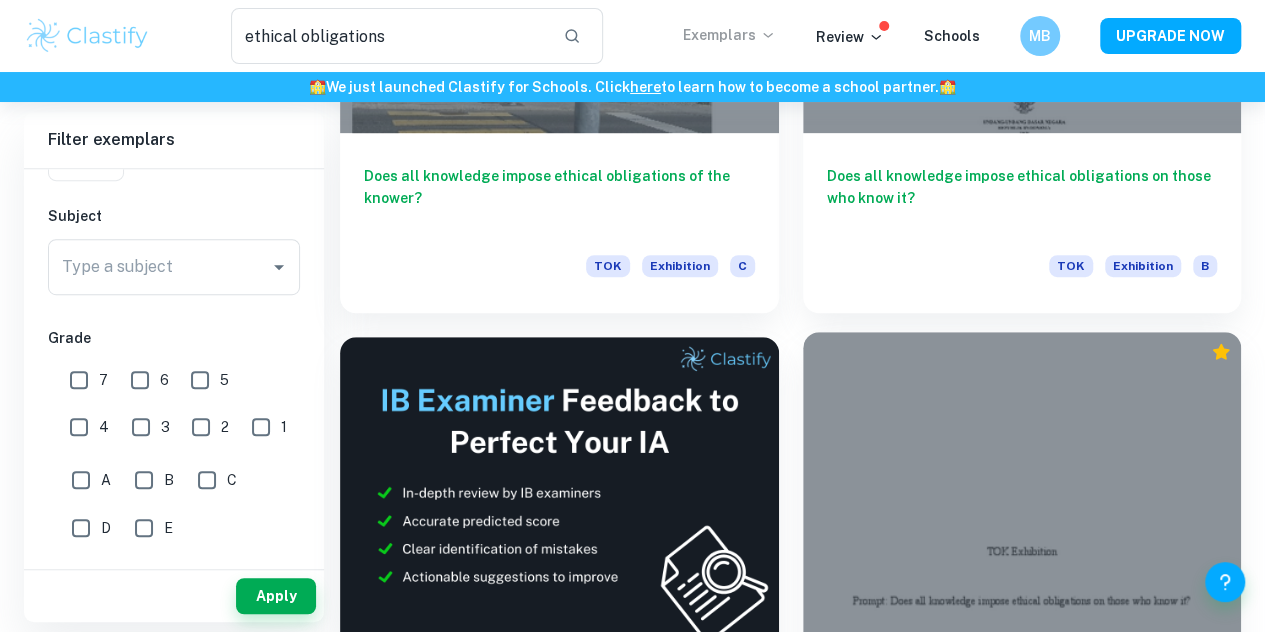 click at bounding box center [1022, 496] 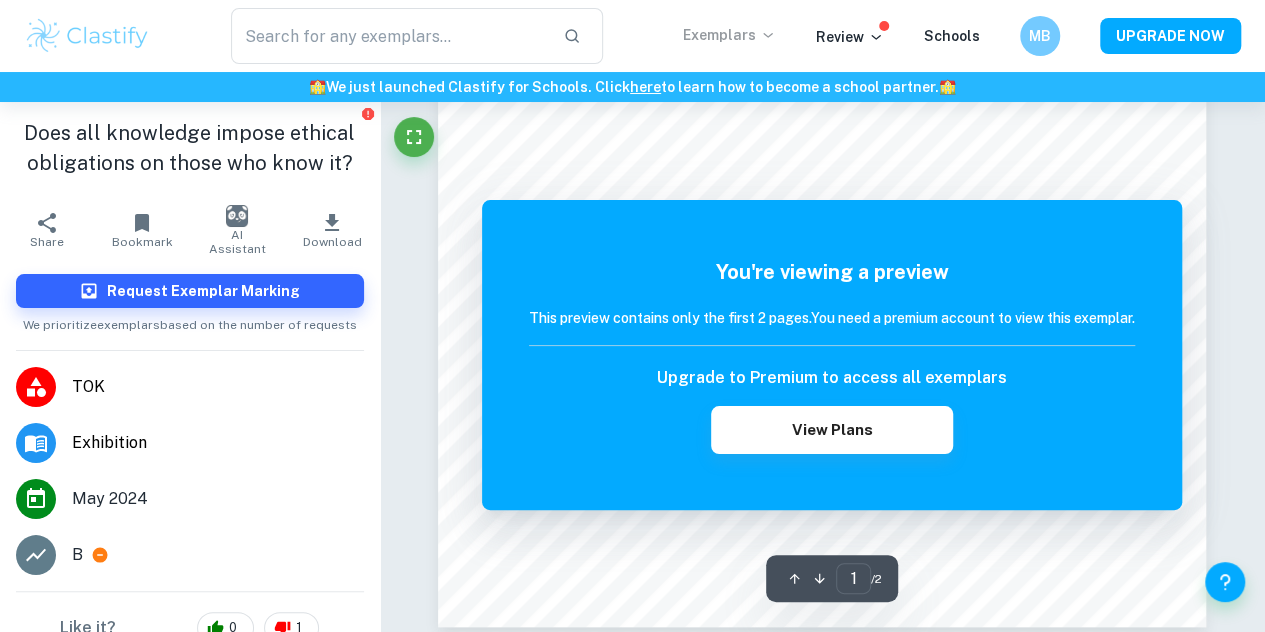 scroll, scrollTop: 0, scrollLeft: 0, axis: both 